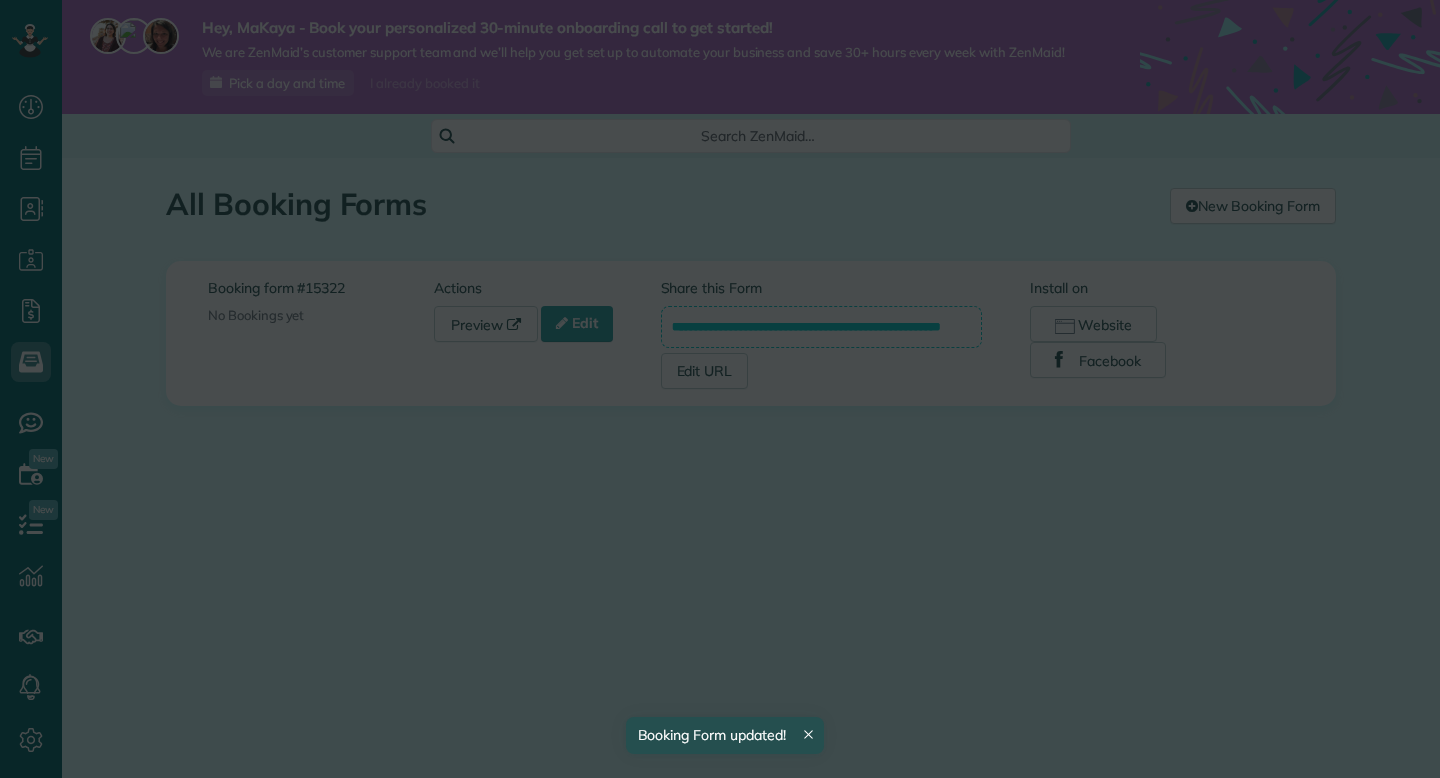 scroll, scrollTop: 0, scrollLeft: 0, axis: both 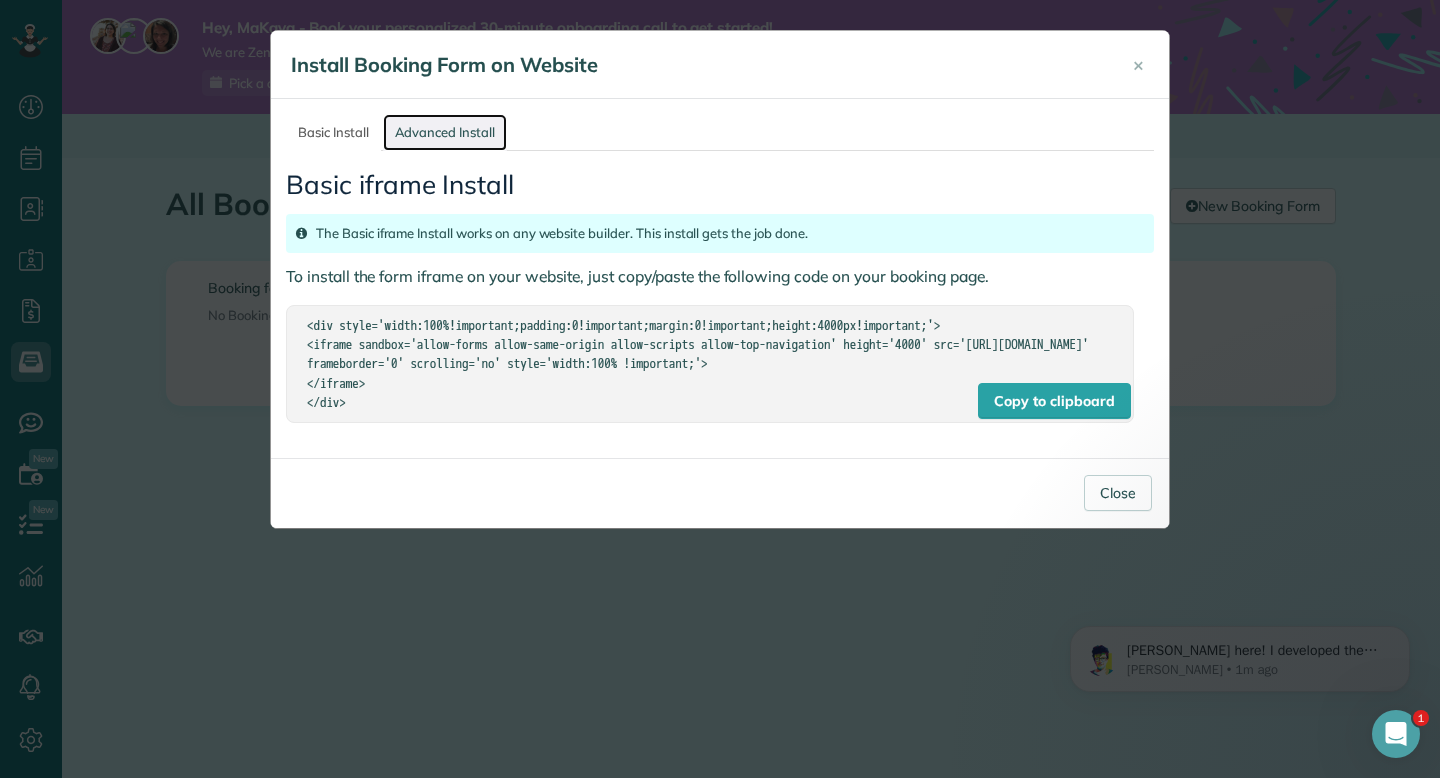click on "Advanced Install" at bounding box center (445, 132) 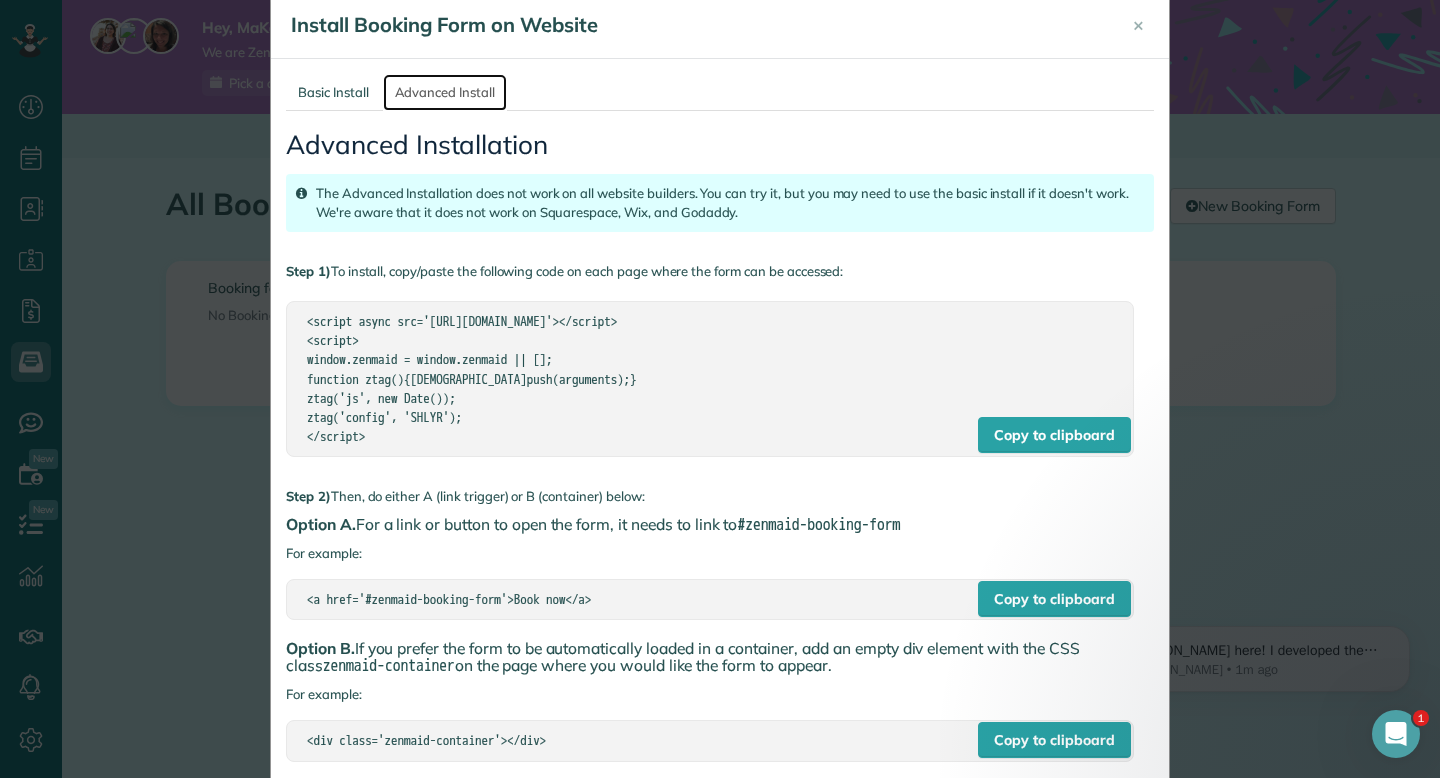 scroll, scrollTop: 0, scrollLeft: 0, axis: both 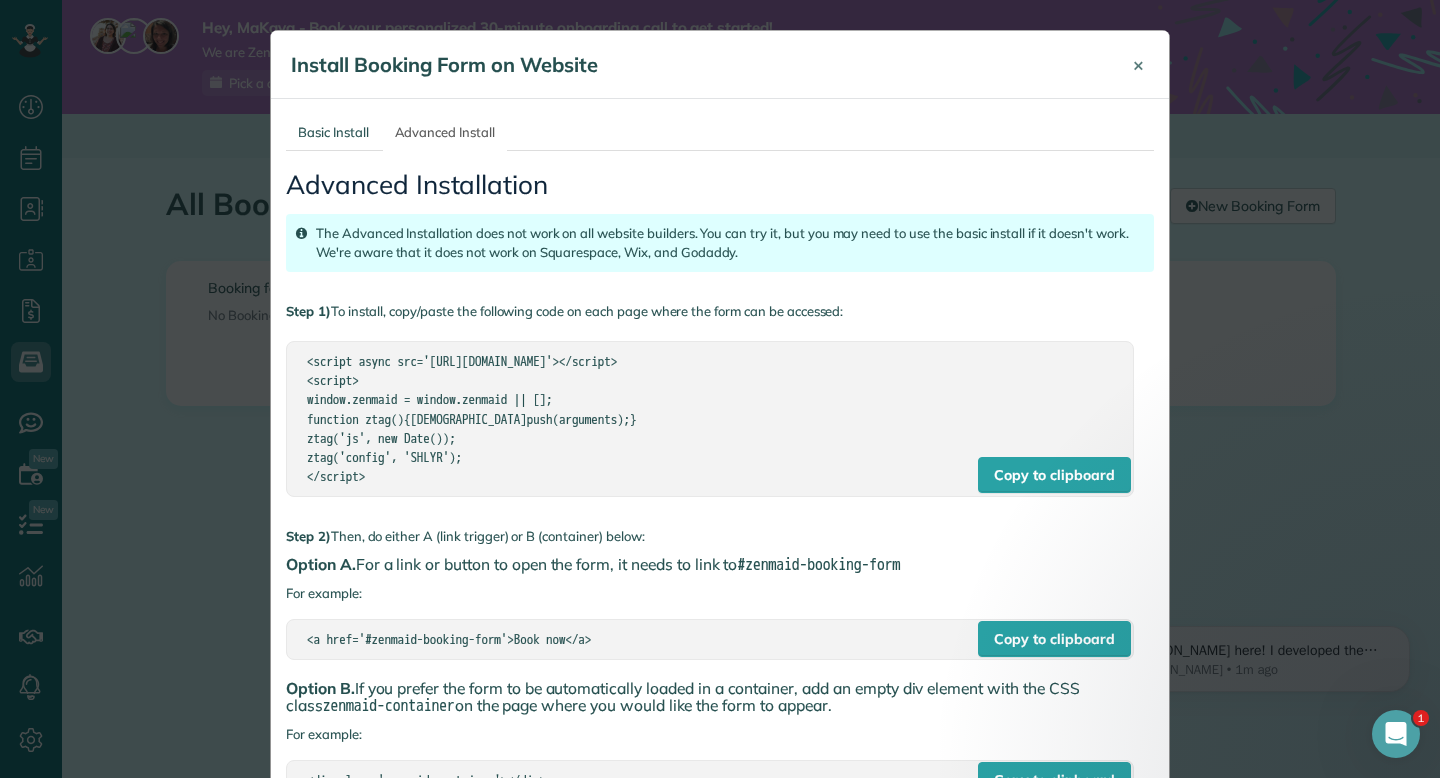 click on "×" at bounding box center (1138, 65) 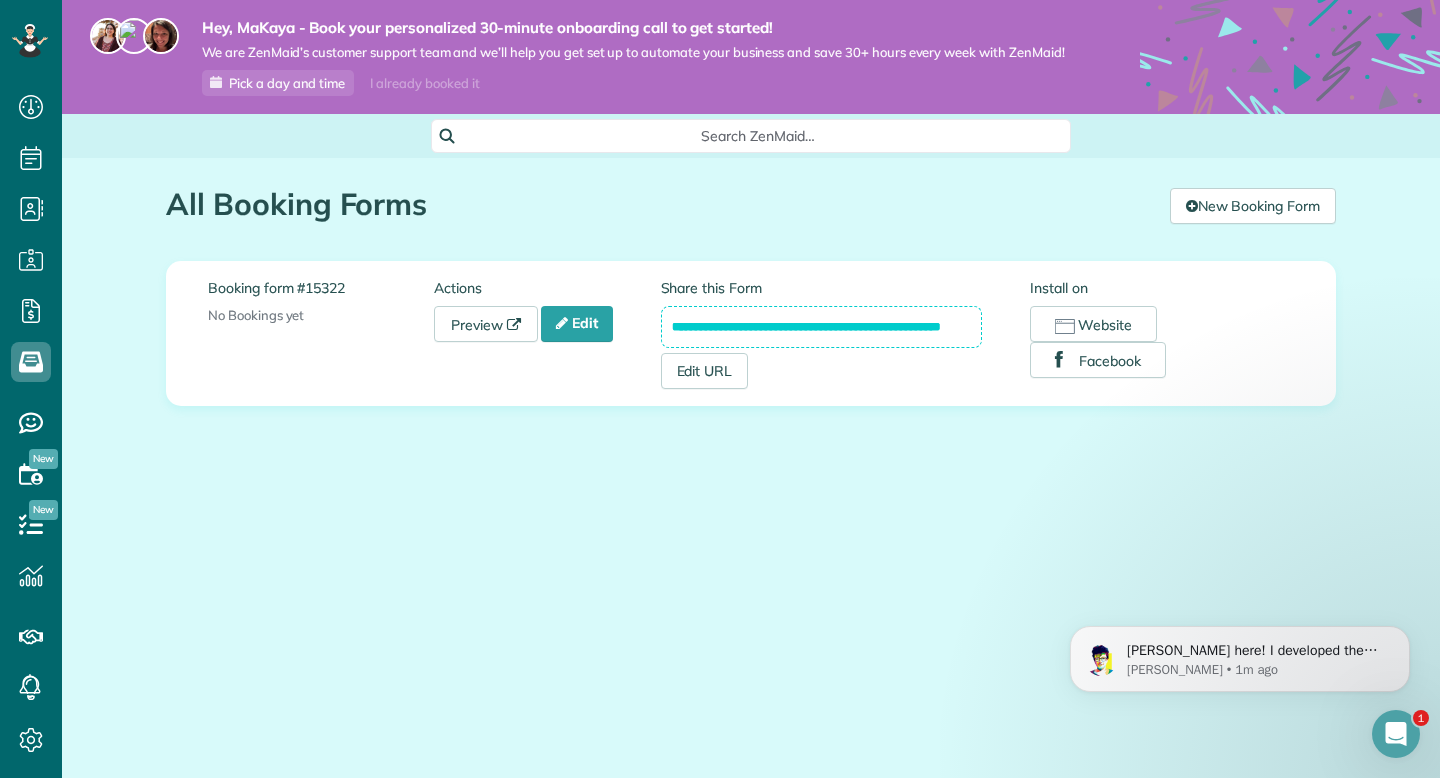 click on "Search ZenMaid…" at bounding box center (751, 136) 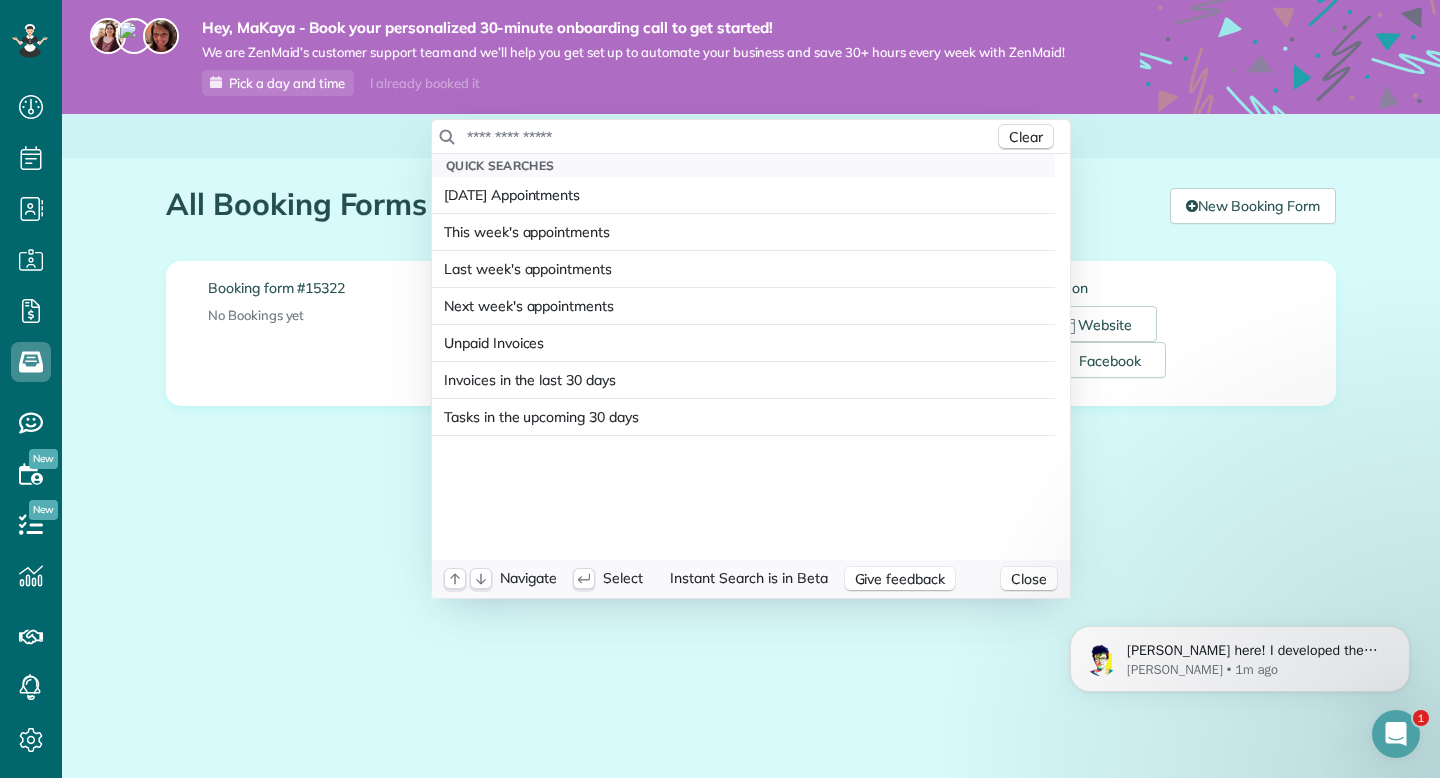 click on "Quick Searches" at bounding box center (743, 165) 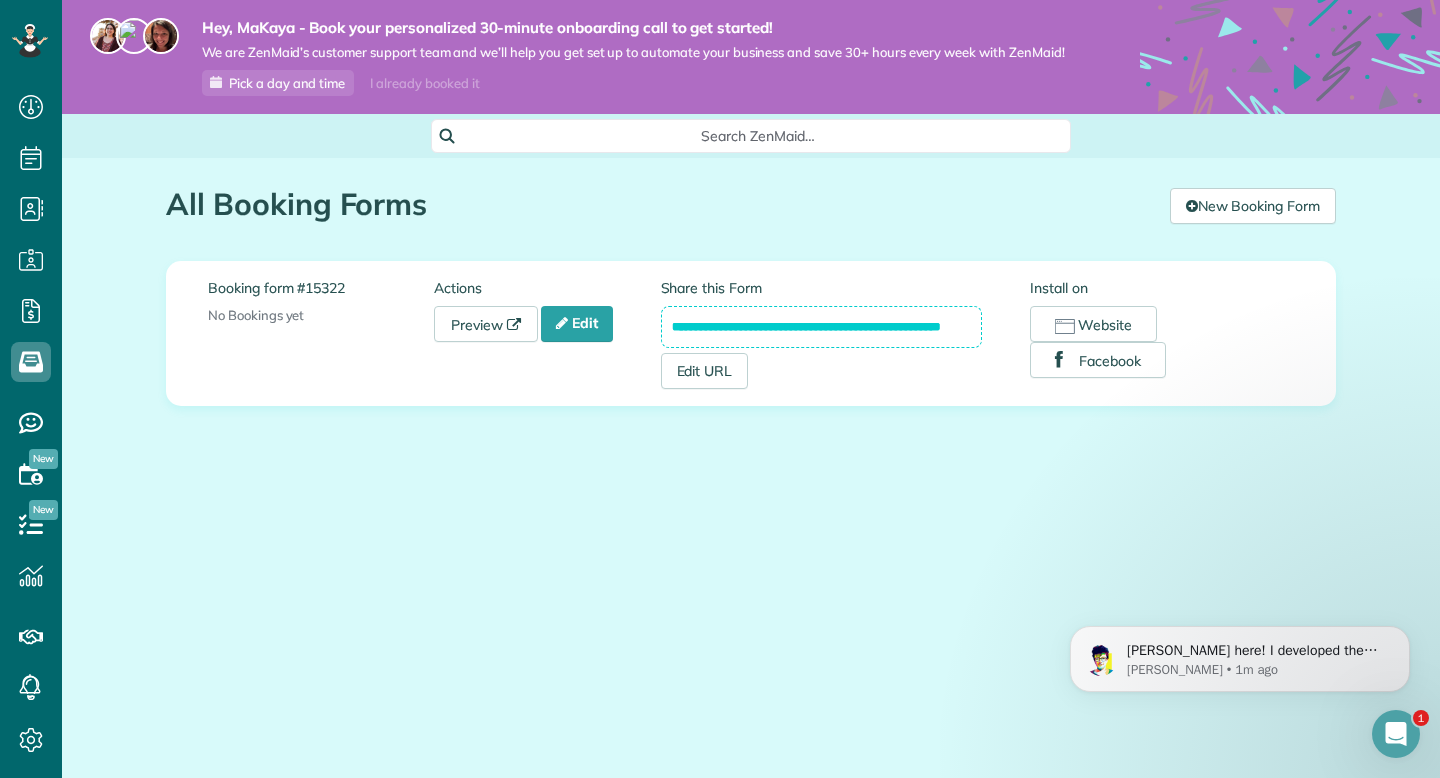 click on "Dashboard
Scheduling
Calendar View
List View
Dispatch View - Weekly scheduling (Beta)" at bounding box center [720, 389] 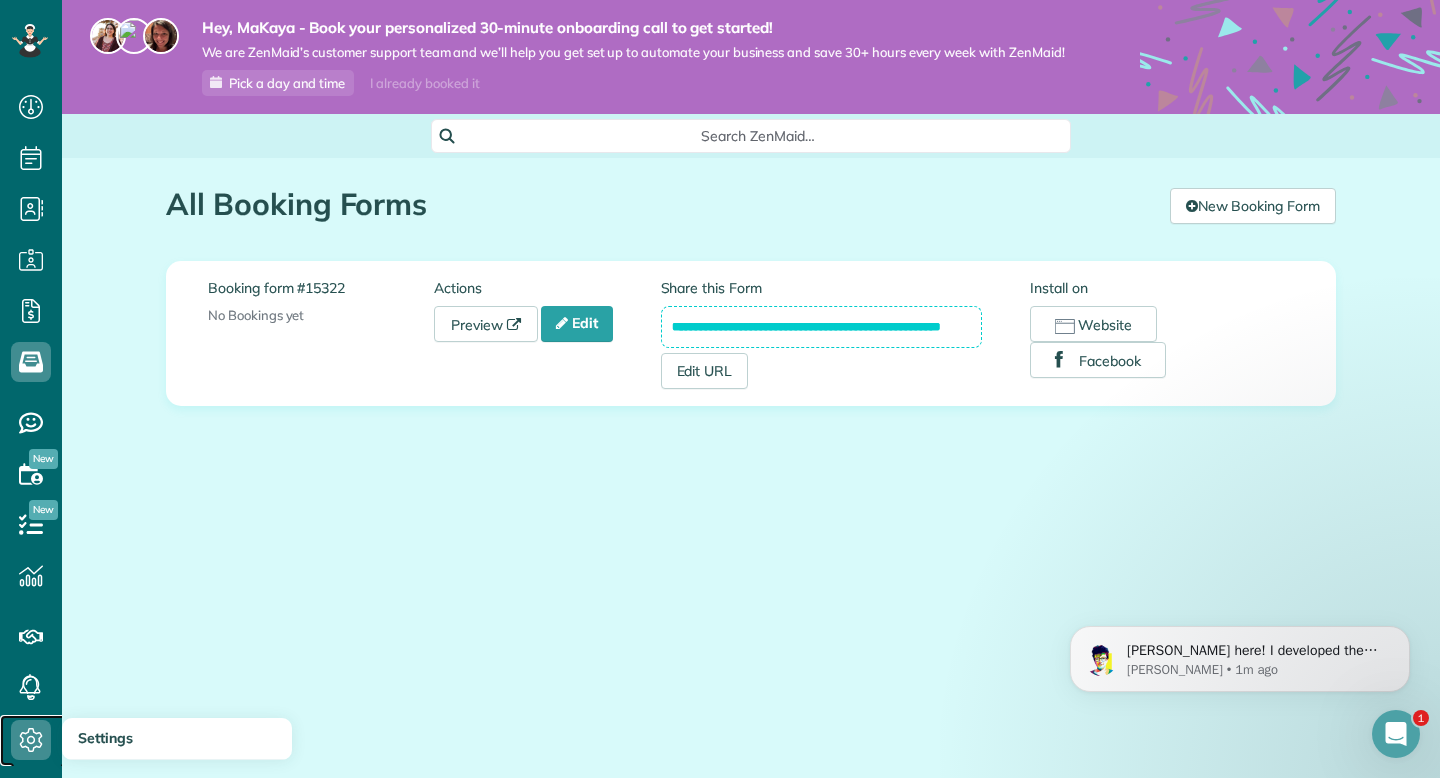 click 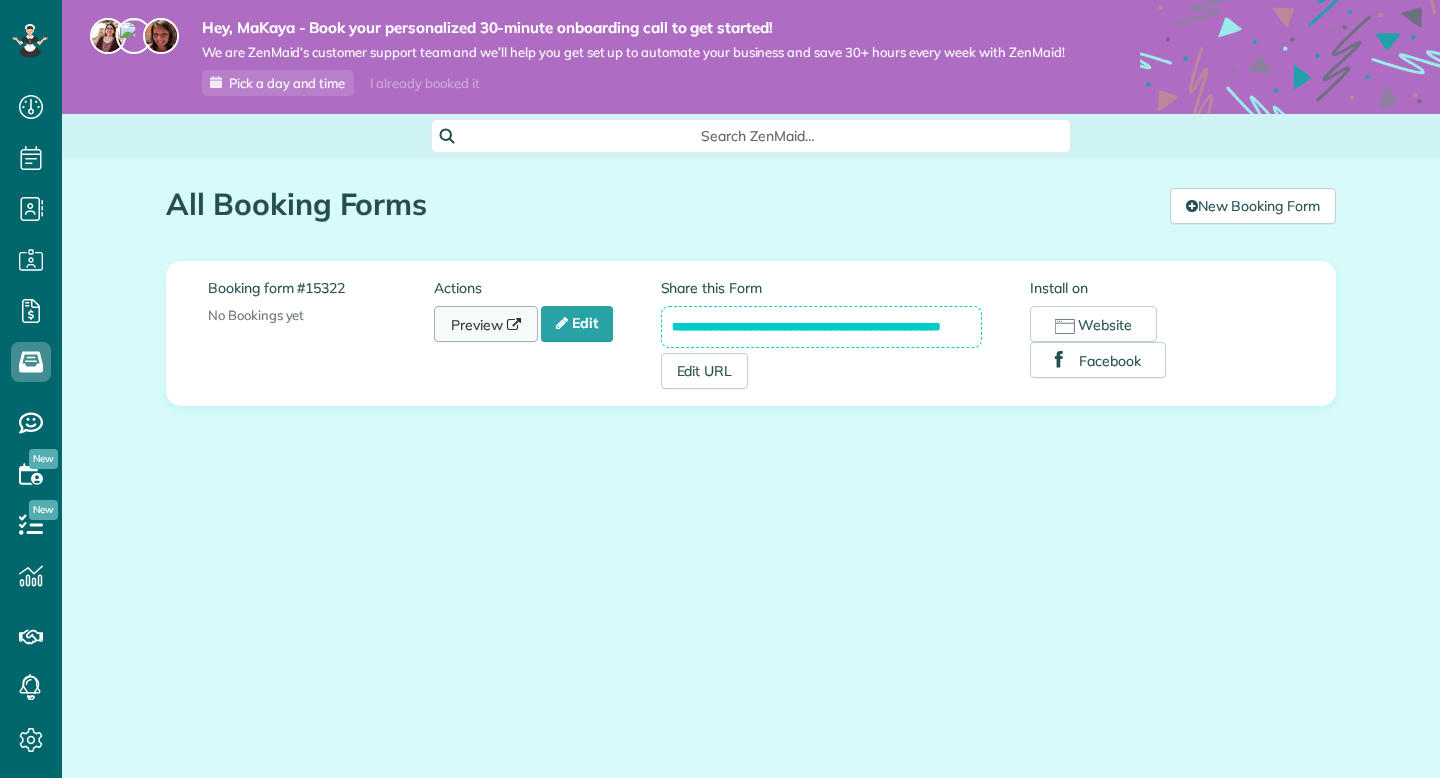scroll, scrollTop: 0, scrollLeft: 0, axis: both 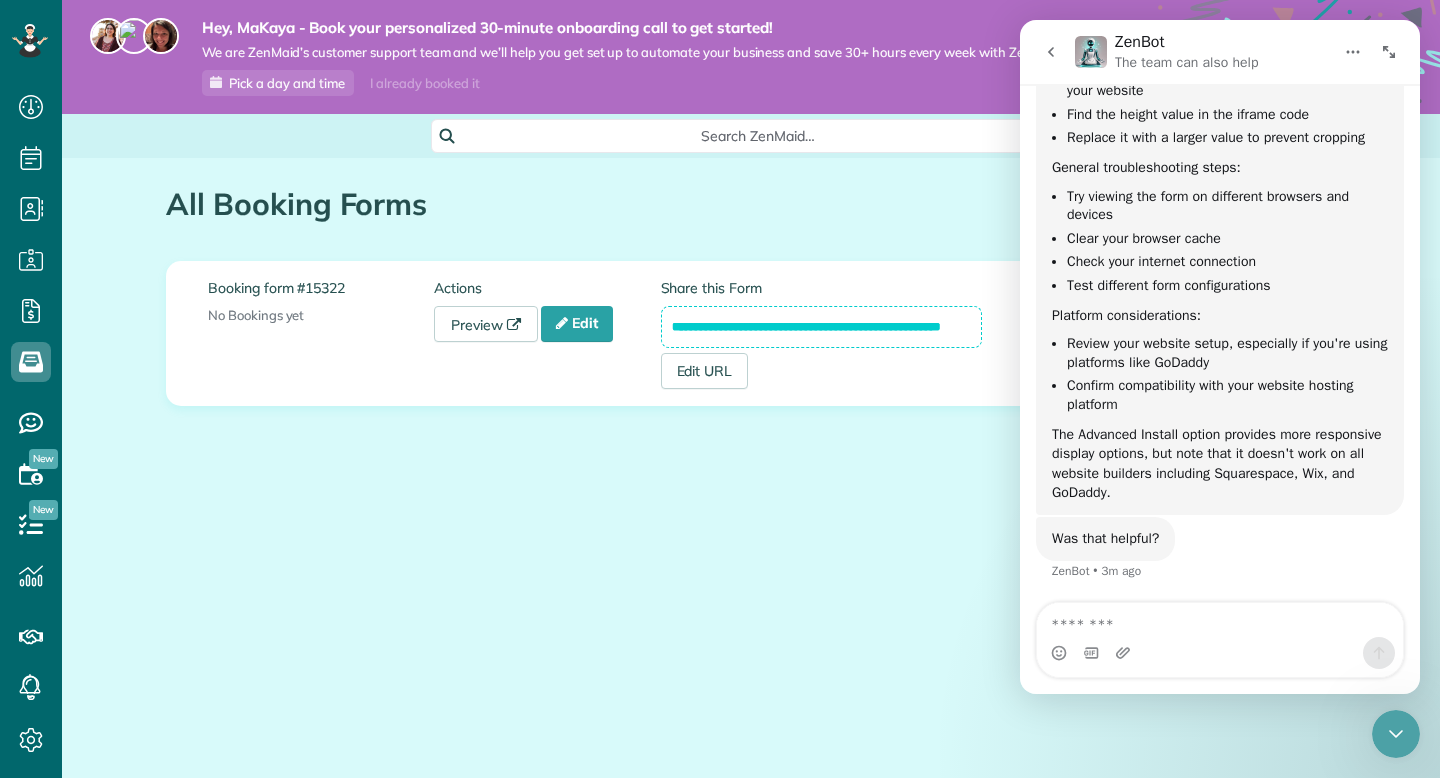 click at bounding box center [1389, 52] 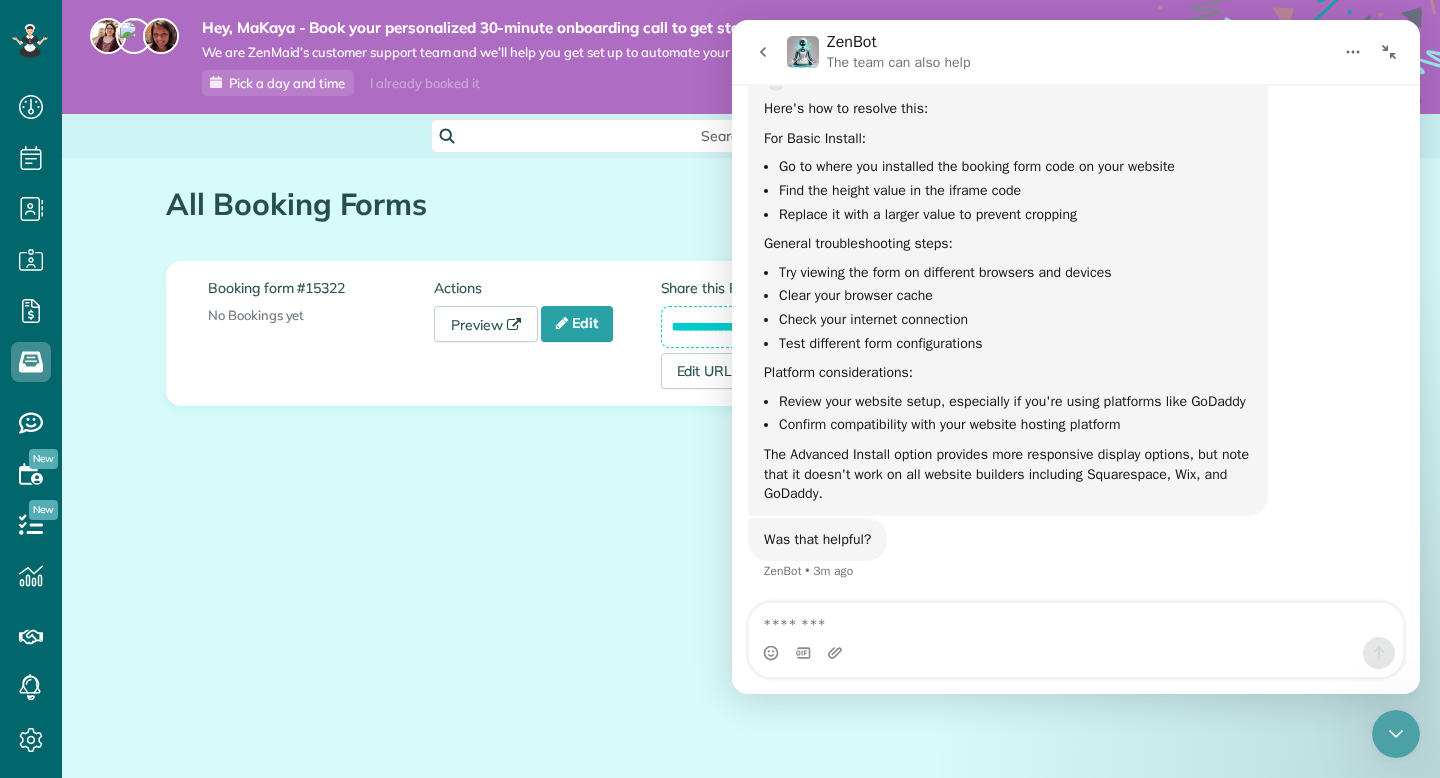 click at bounding box center [1389, 52] 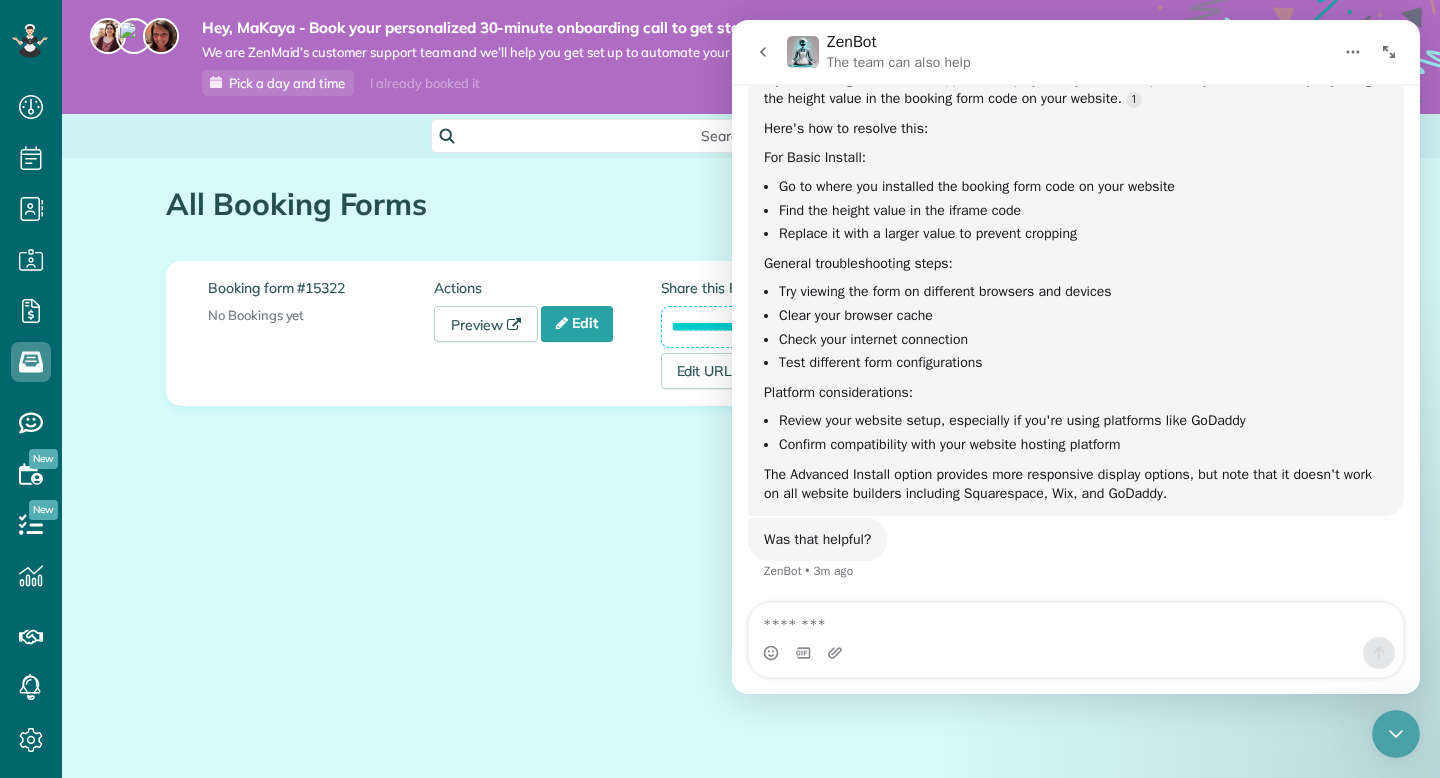 scroll, scrollTop: 458, scrollLeft: 0, axis: vertical 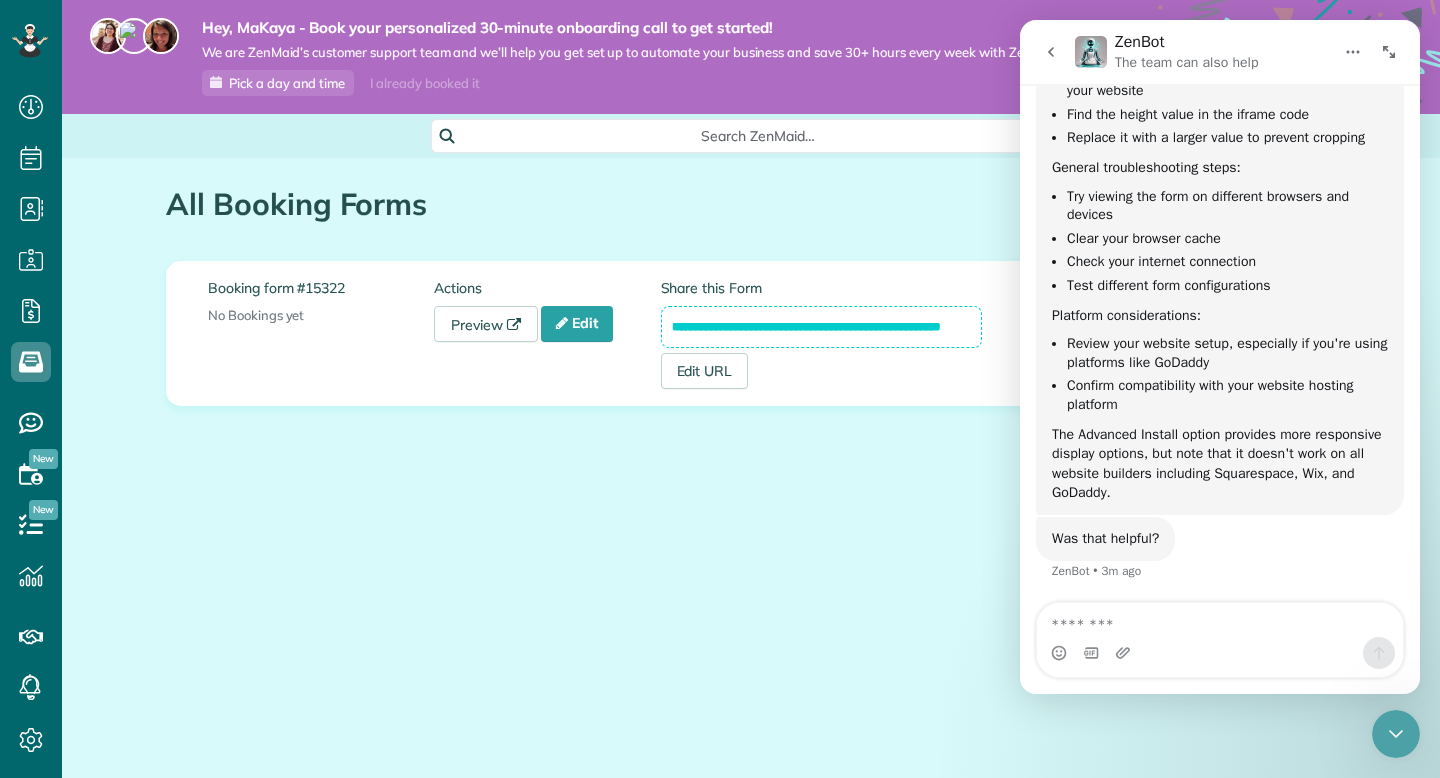 click 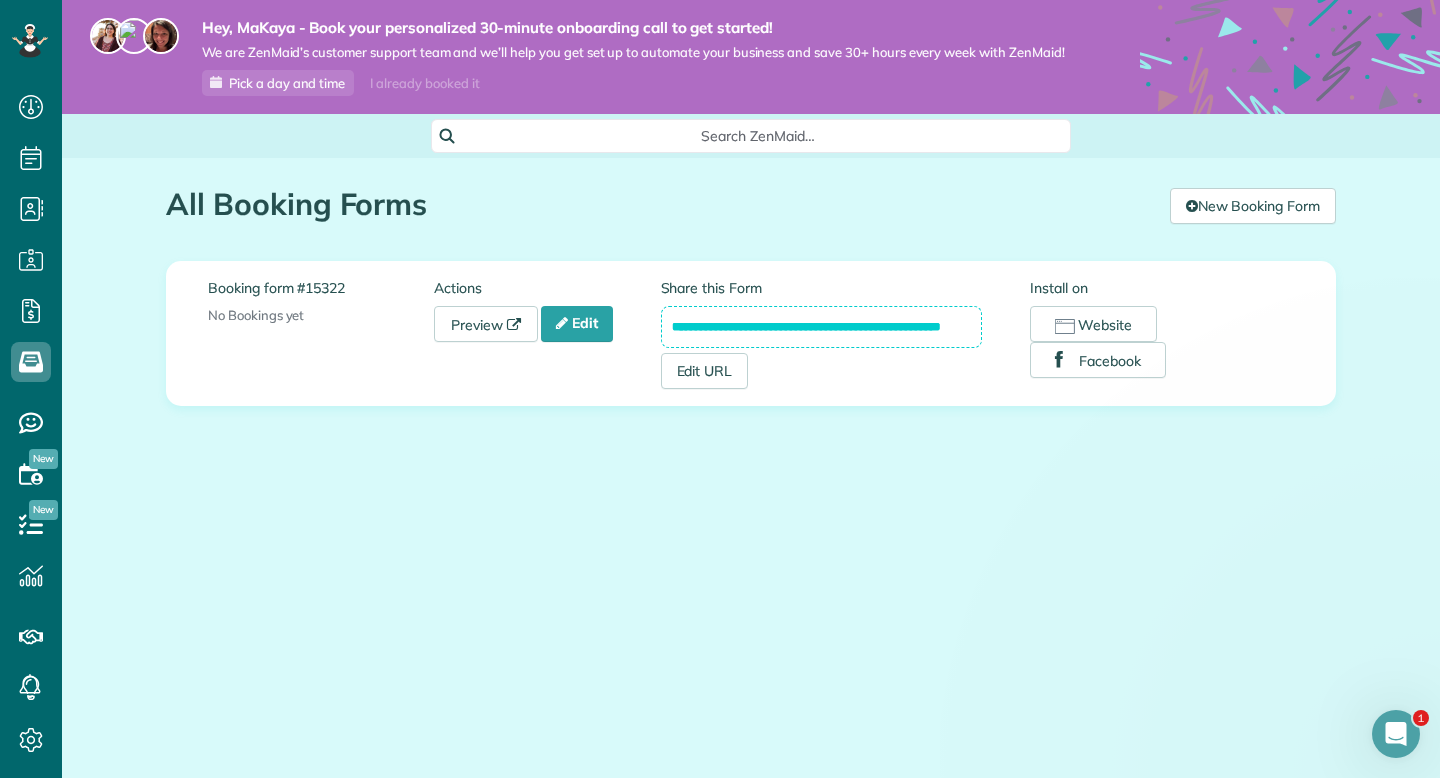 scroll, scrollTop: 0, scrollLeft: 0, axis: both 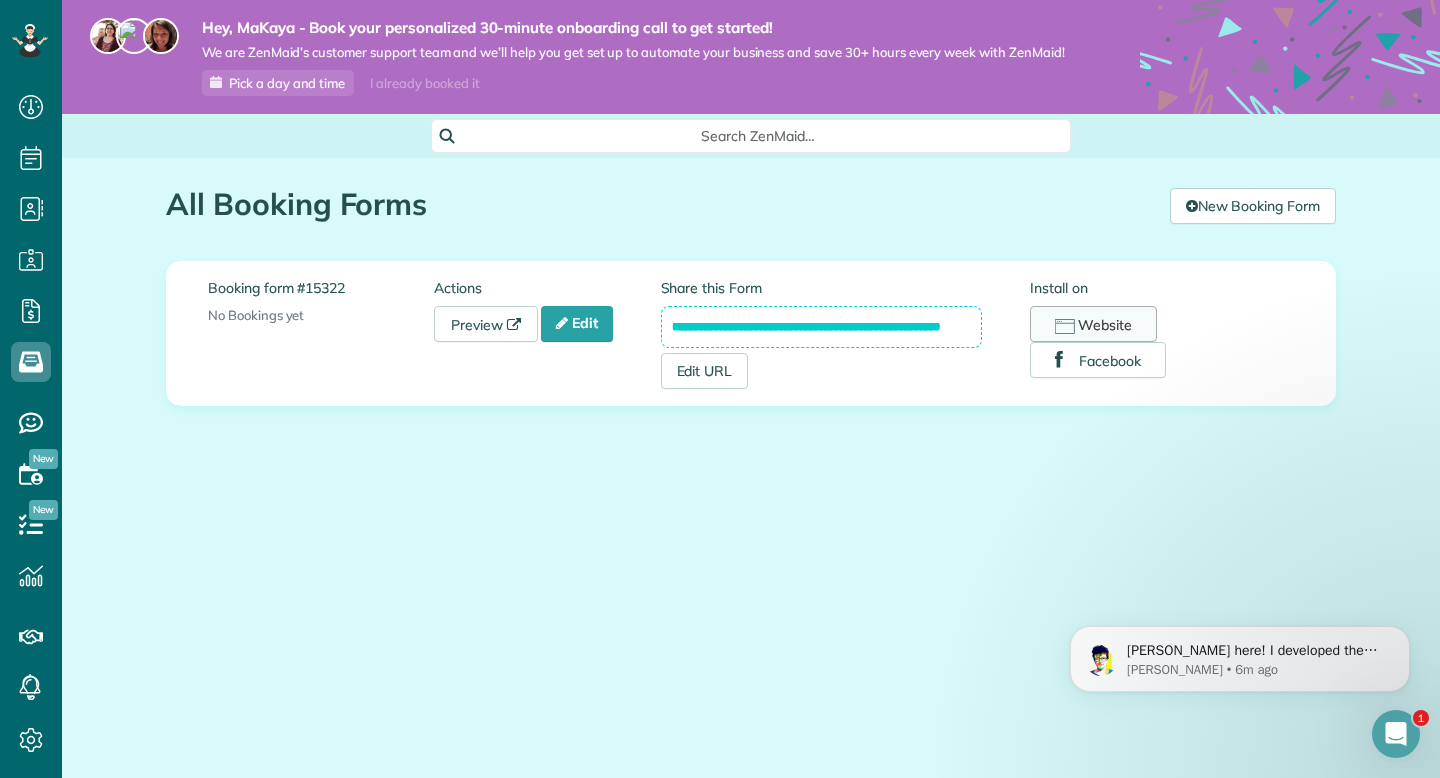 click on "Website" at bounding box center [1093, 324] 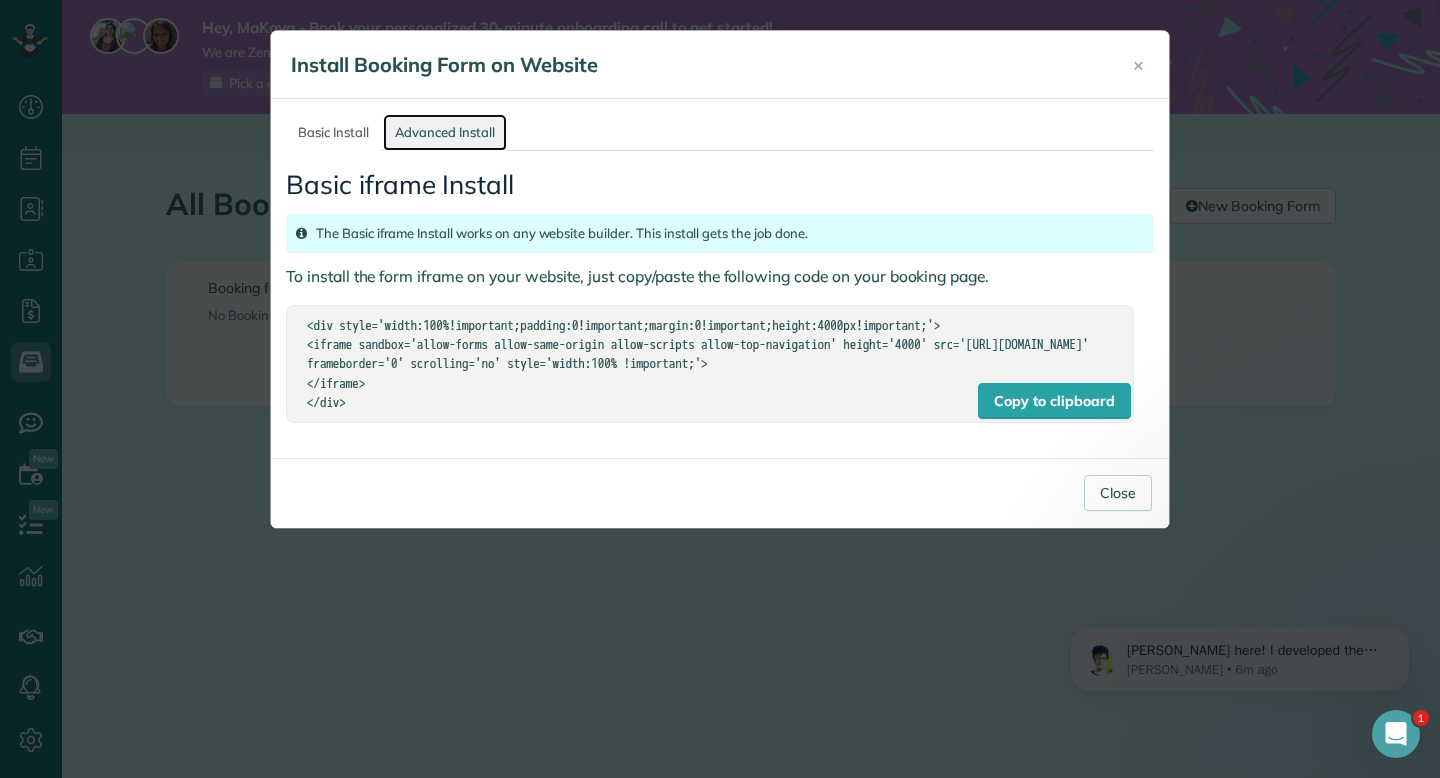 click on "Advanced Install" at bounding box center [445, 132] 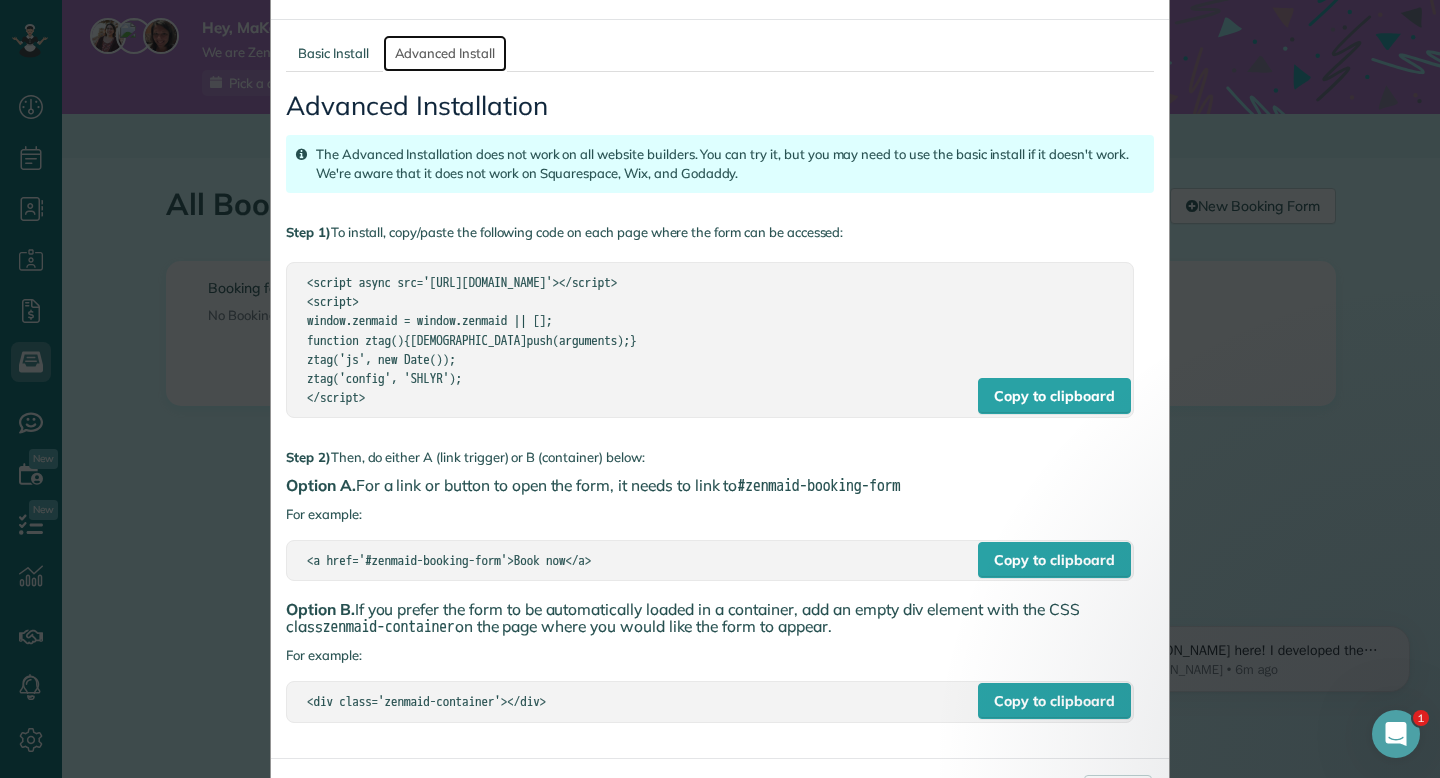 scroll, scrollTop: 0, scrollLeft: 0, axis: both 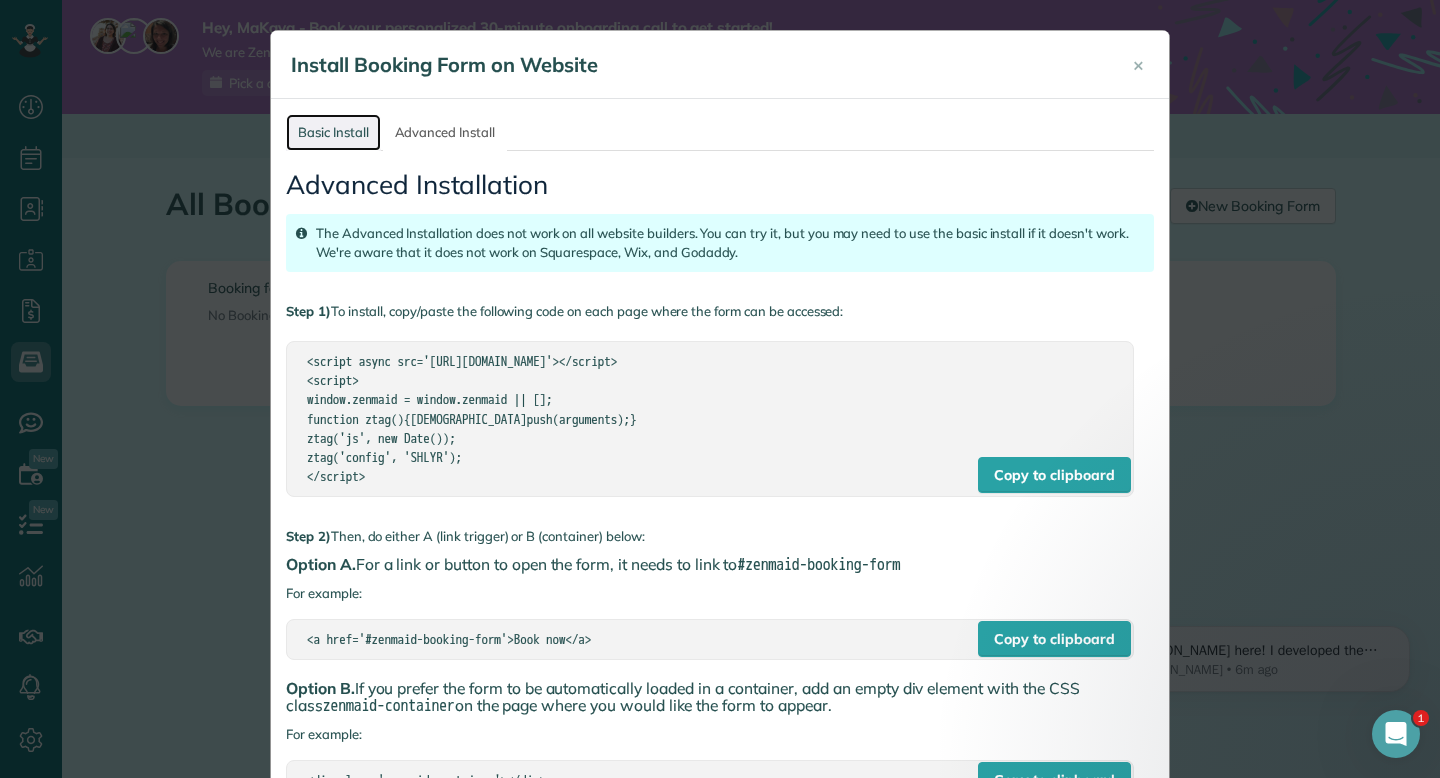 click on "Basic Install" at bounding box center [333, 132] 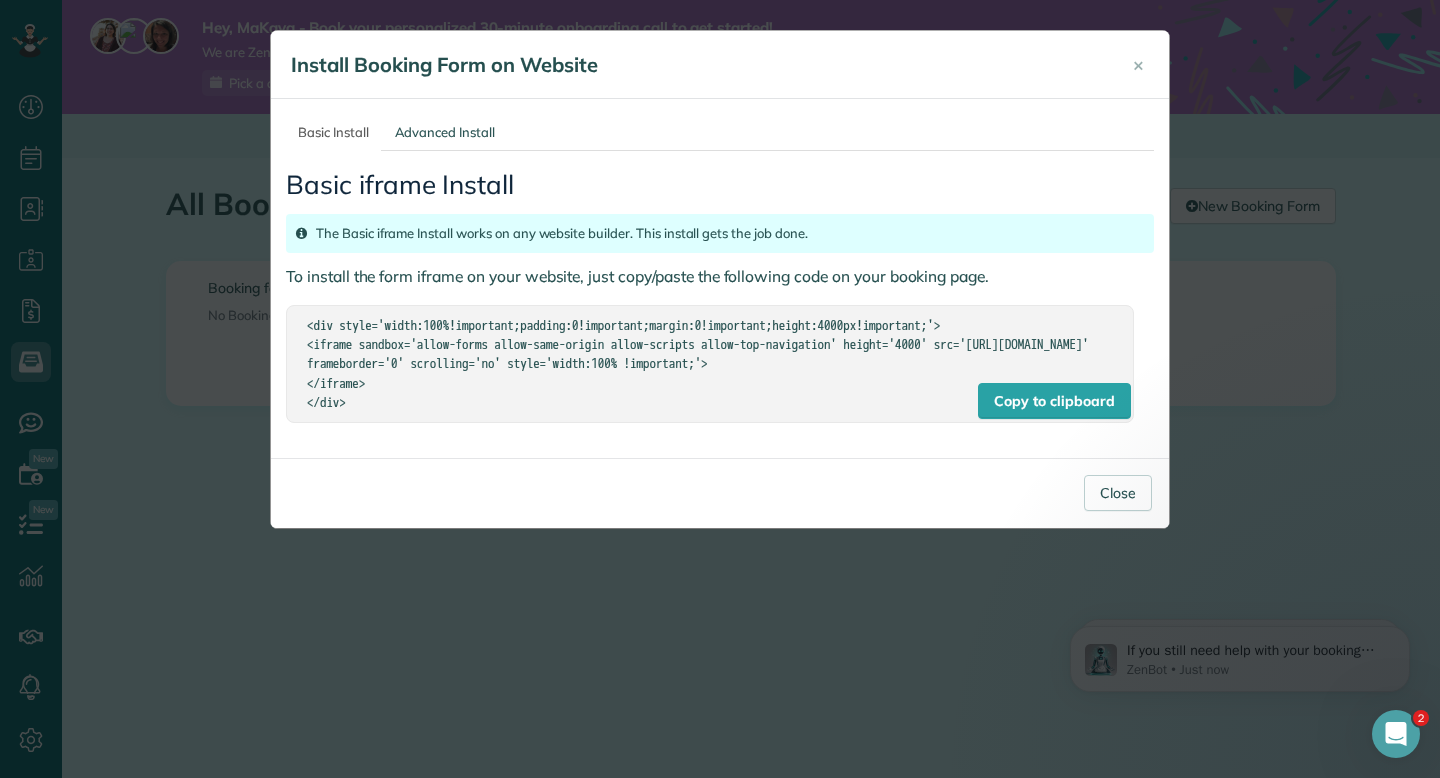 scroll, scrollTop: 582, scrollLeft: 0, axis: vertical 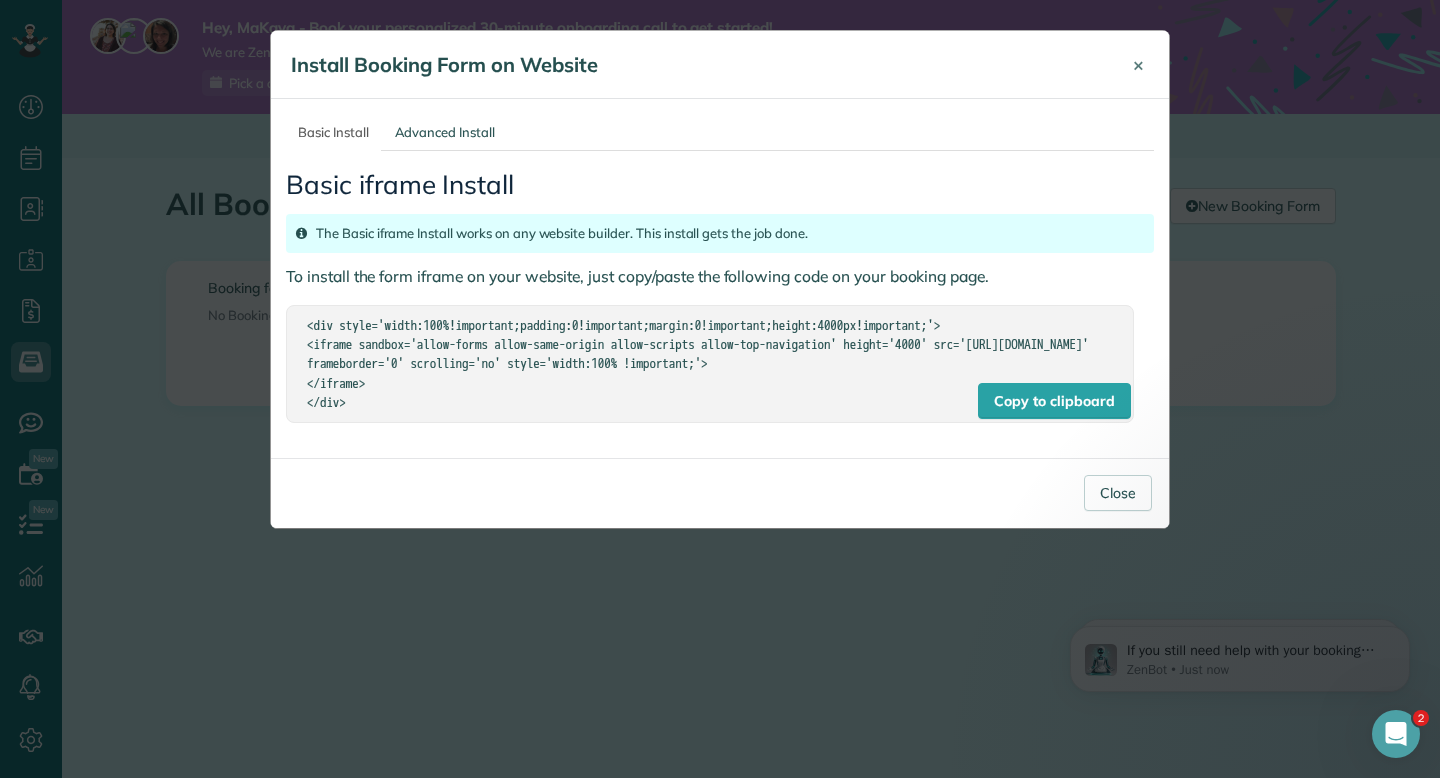 click on "×" at bounding box center (1138, 65) 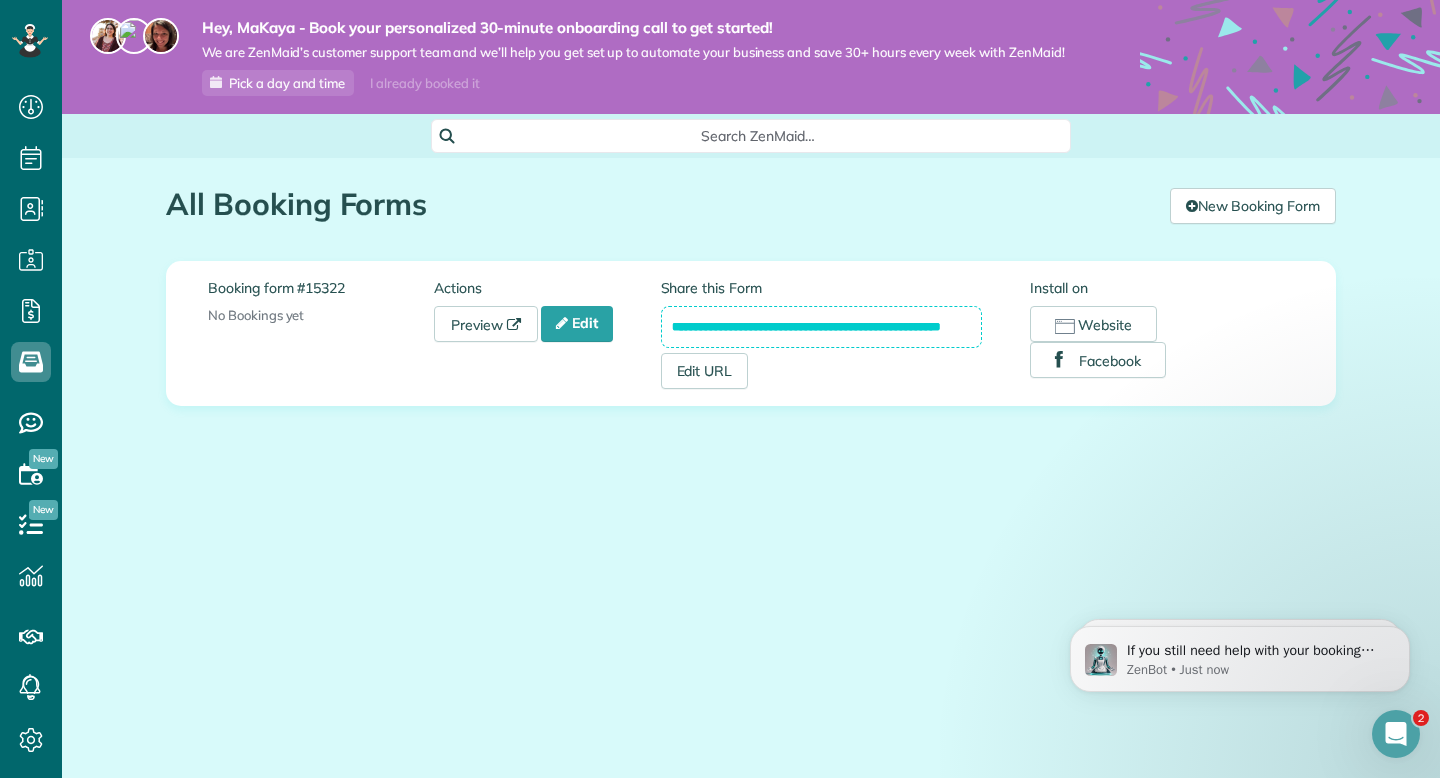 click 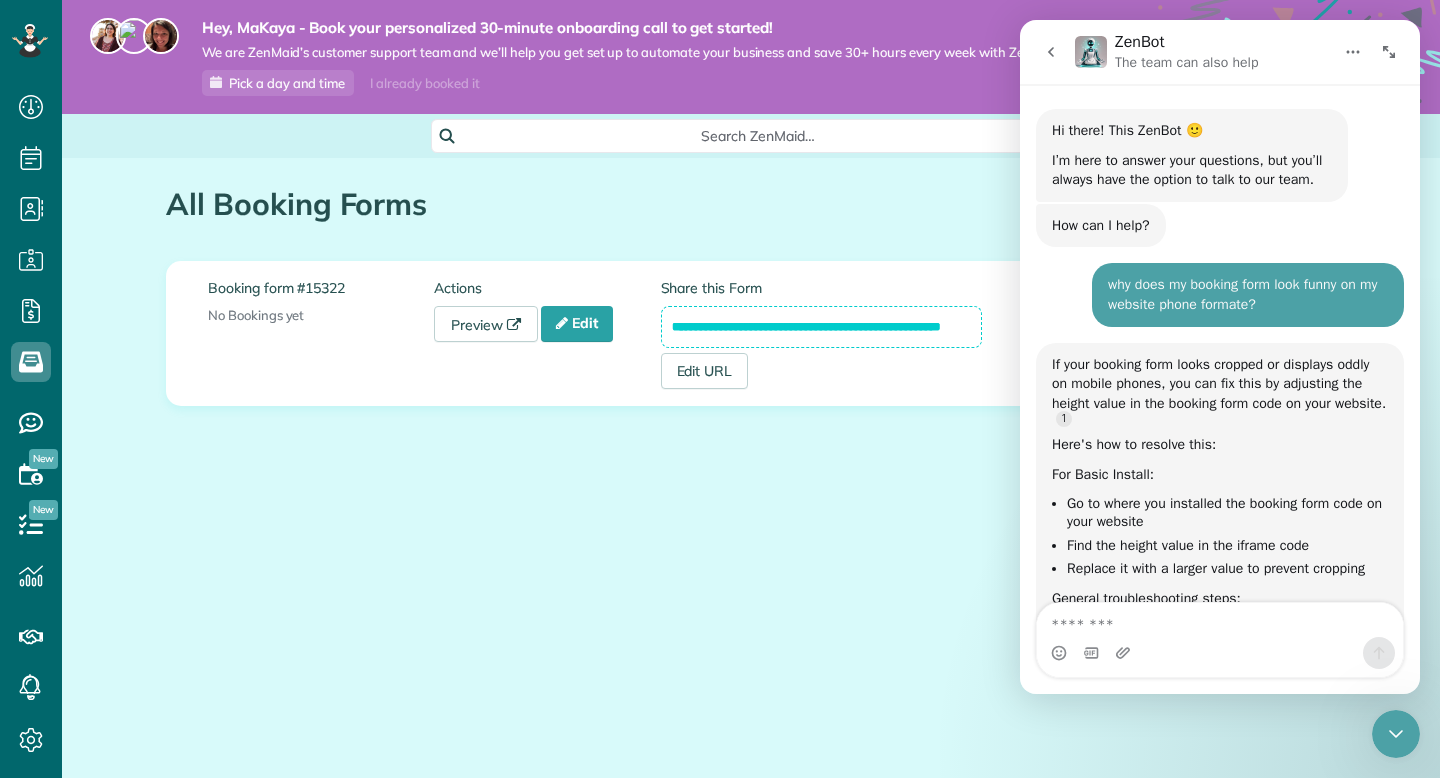 scroll, scrollTop: 89, scrollLeft: 0, axis: vertical 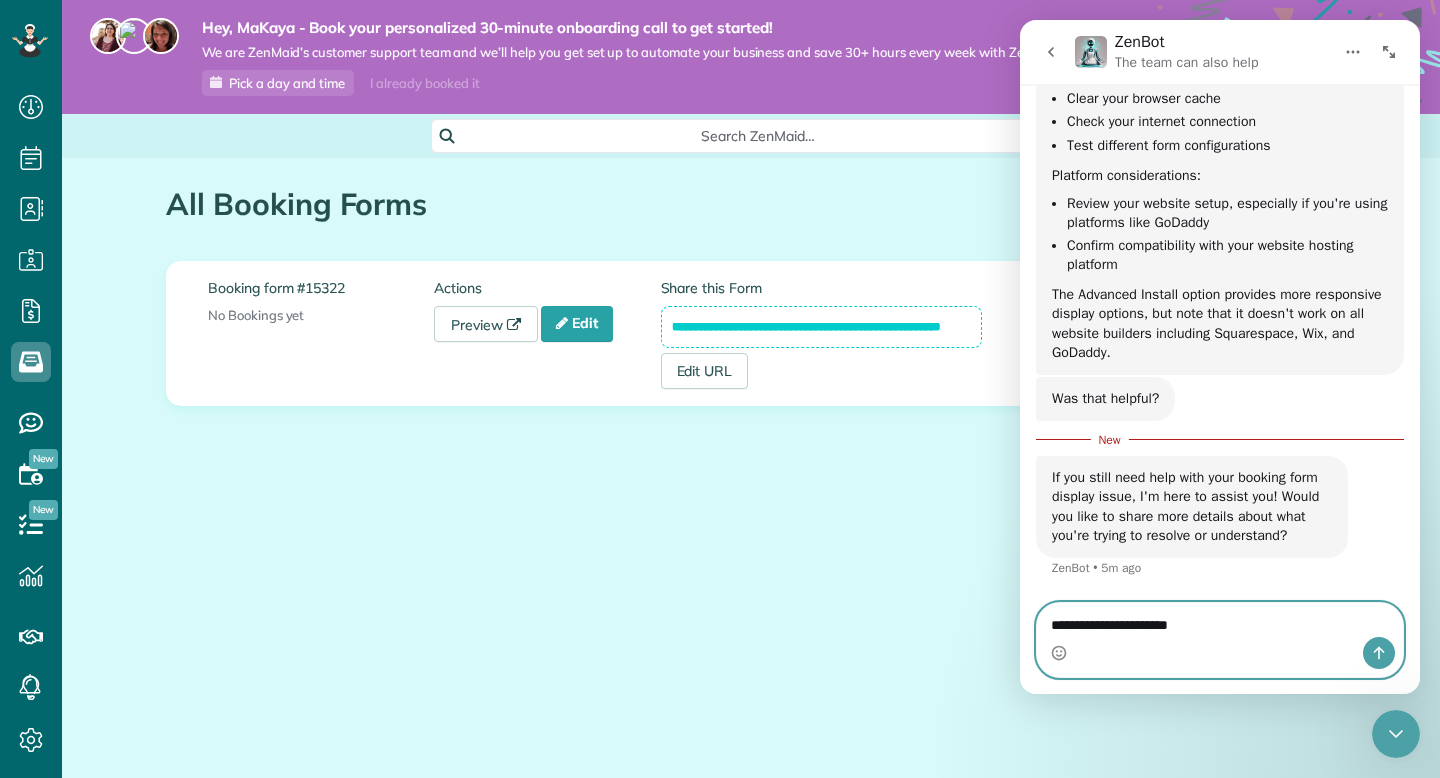 type on "**********" 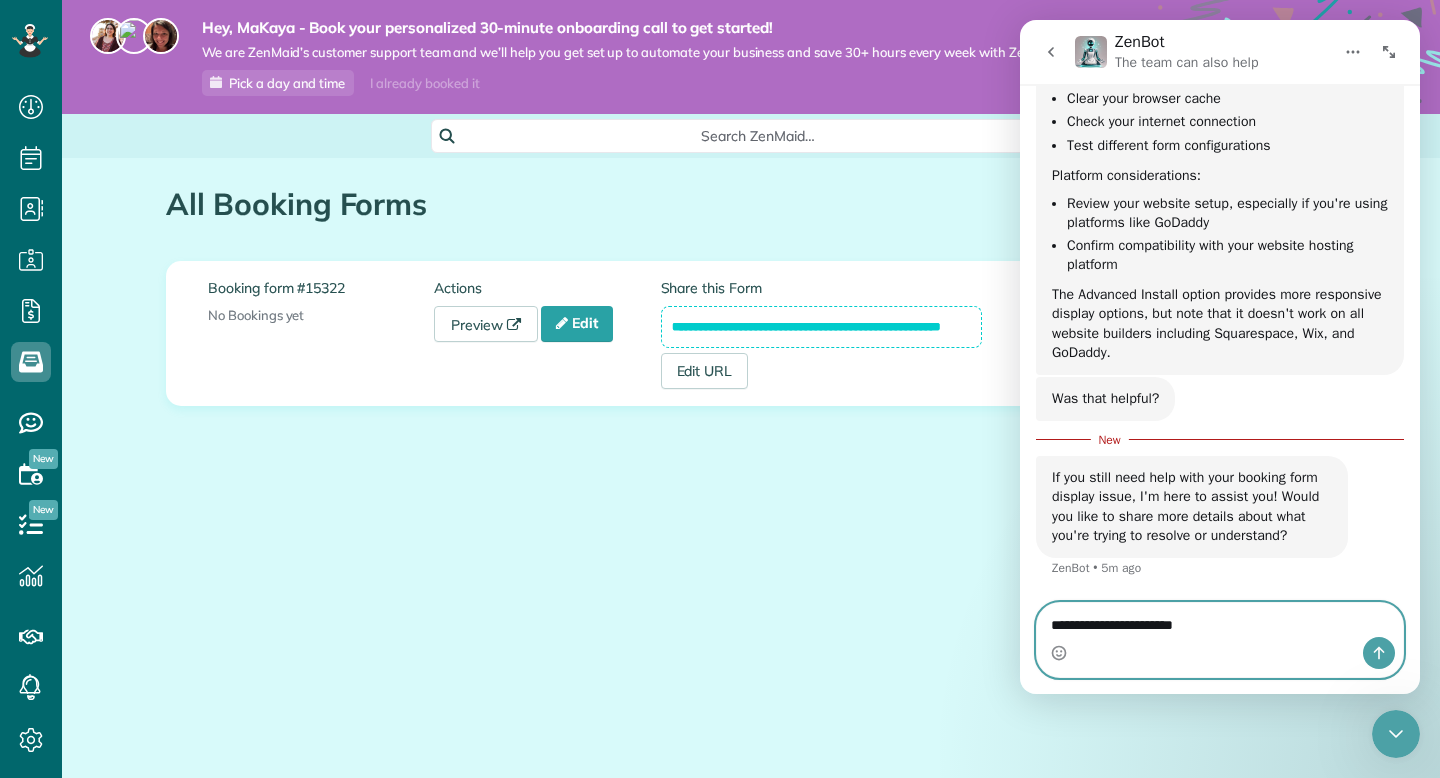 type 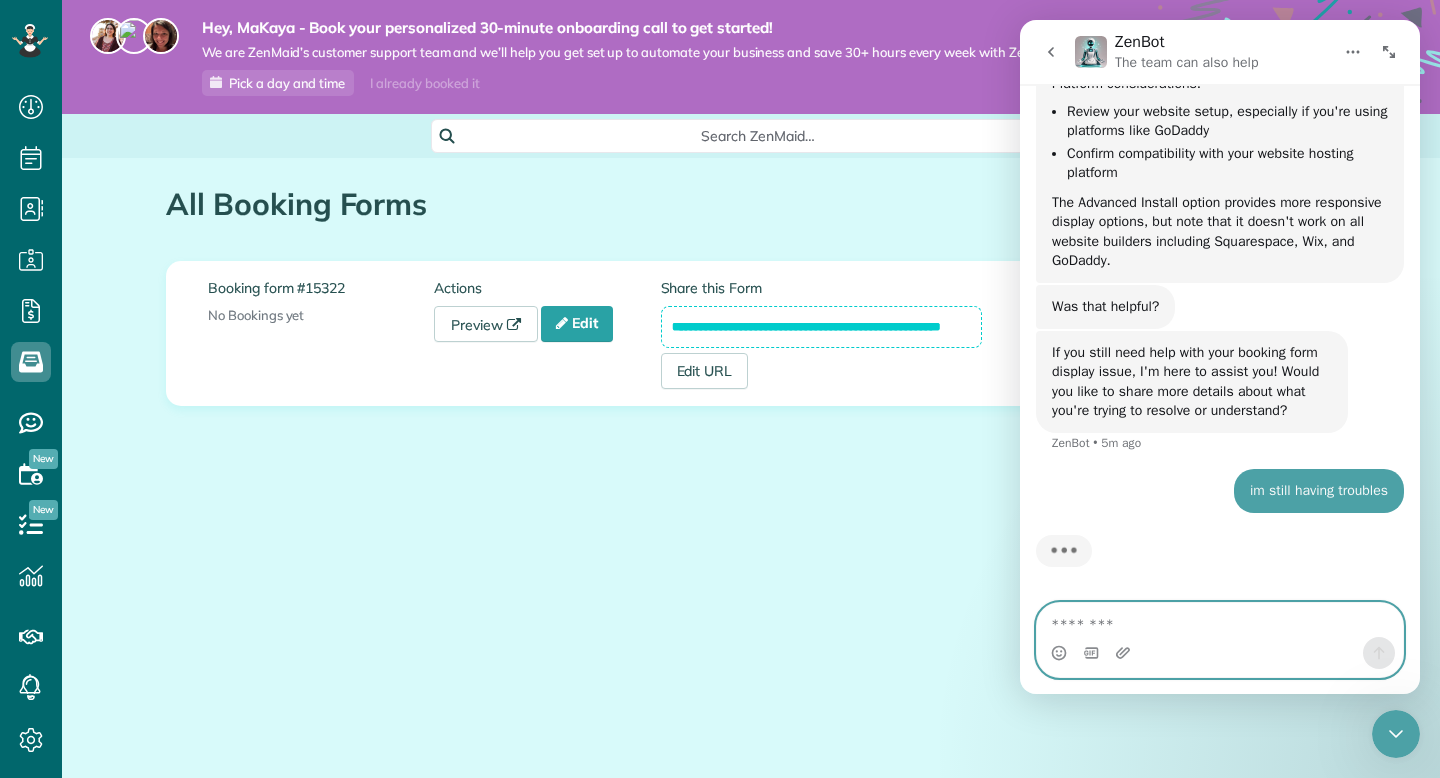 scroll, scrollTop: 706, scrollLeft: 0, axis: vertical 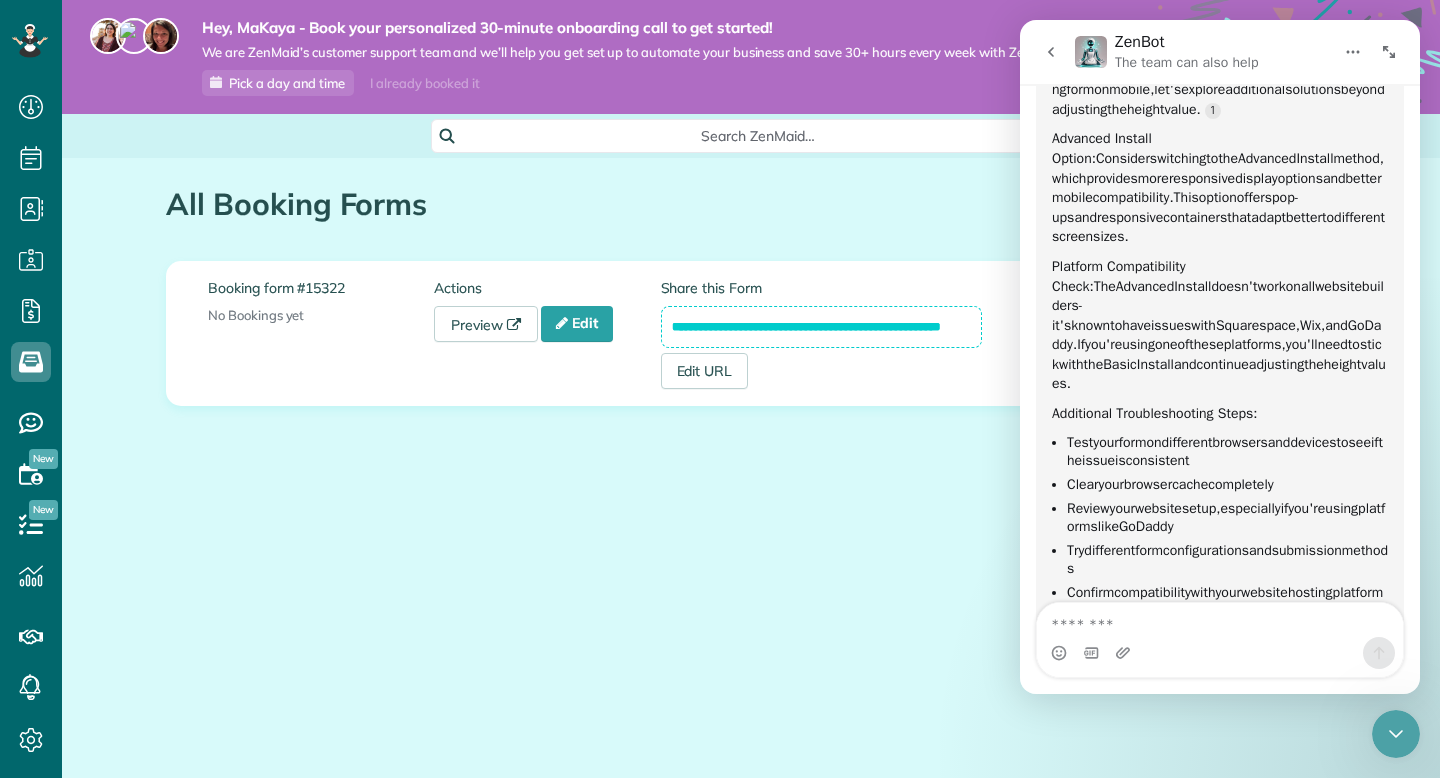 drag, startPoint x: 671, startPoint y: 330, endPoint x: 987, endPoint y: 353, distance: 316.8359 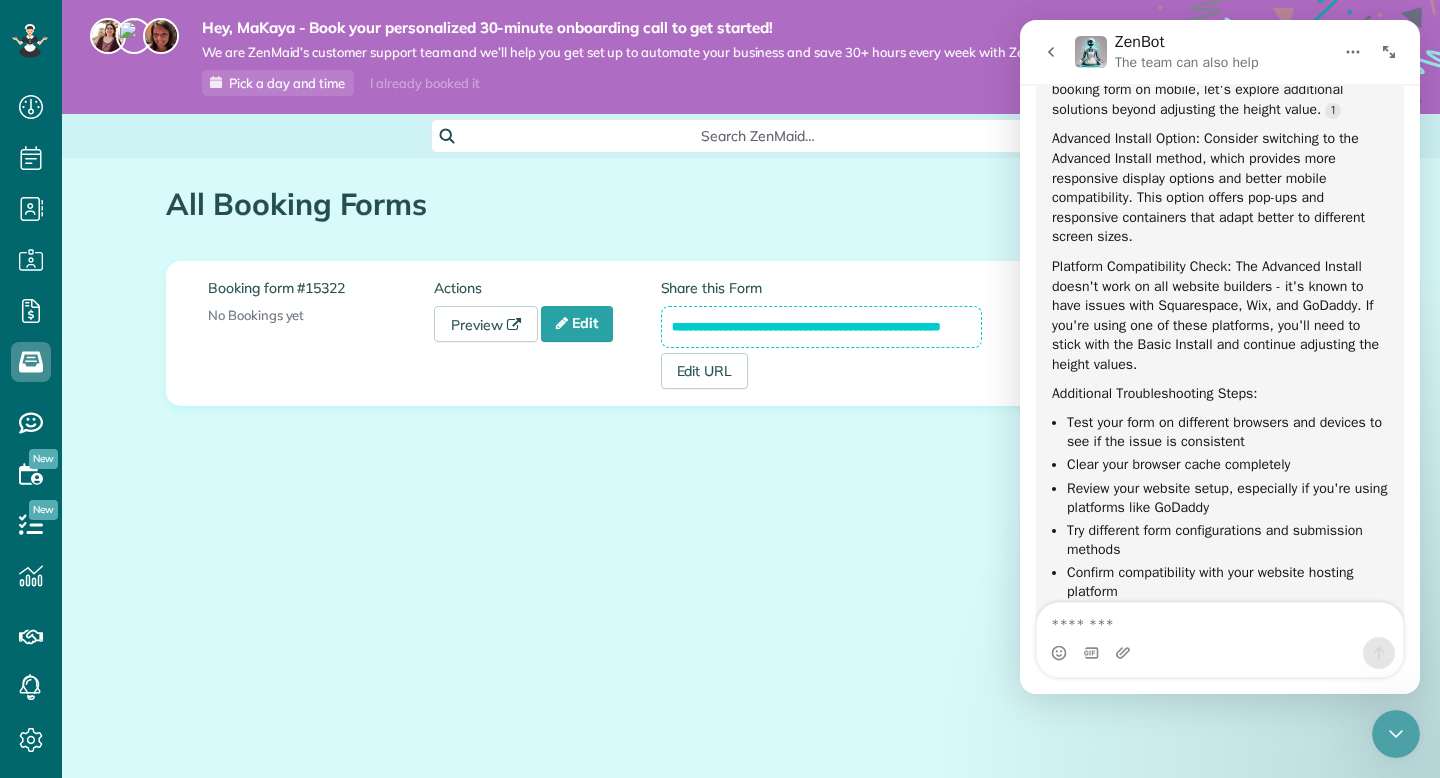 scroll, scrollTop: 0, scrollLeft: 0, axis: both 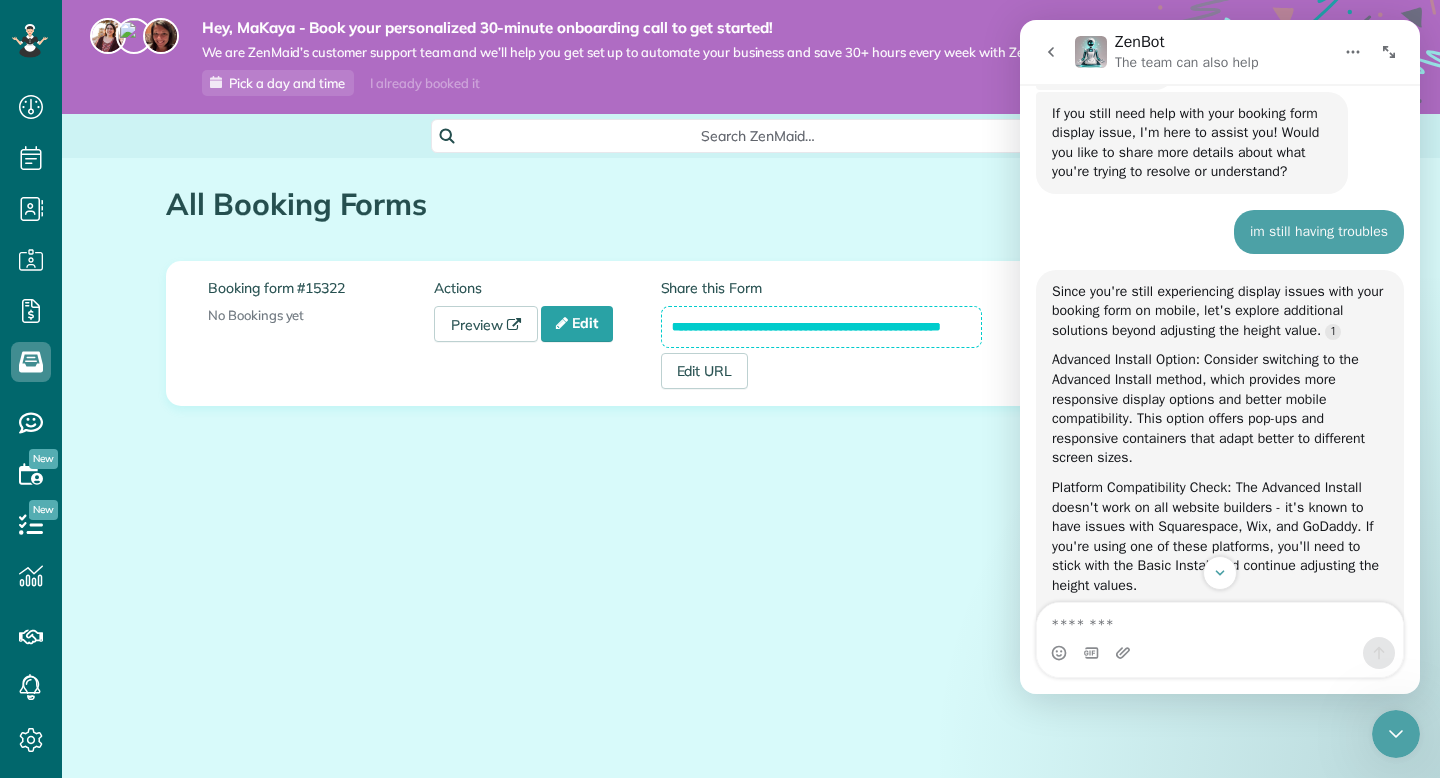 click 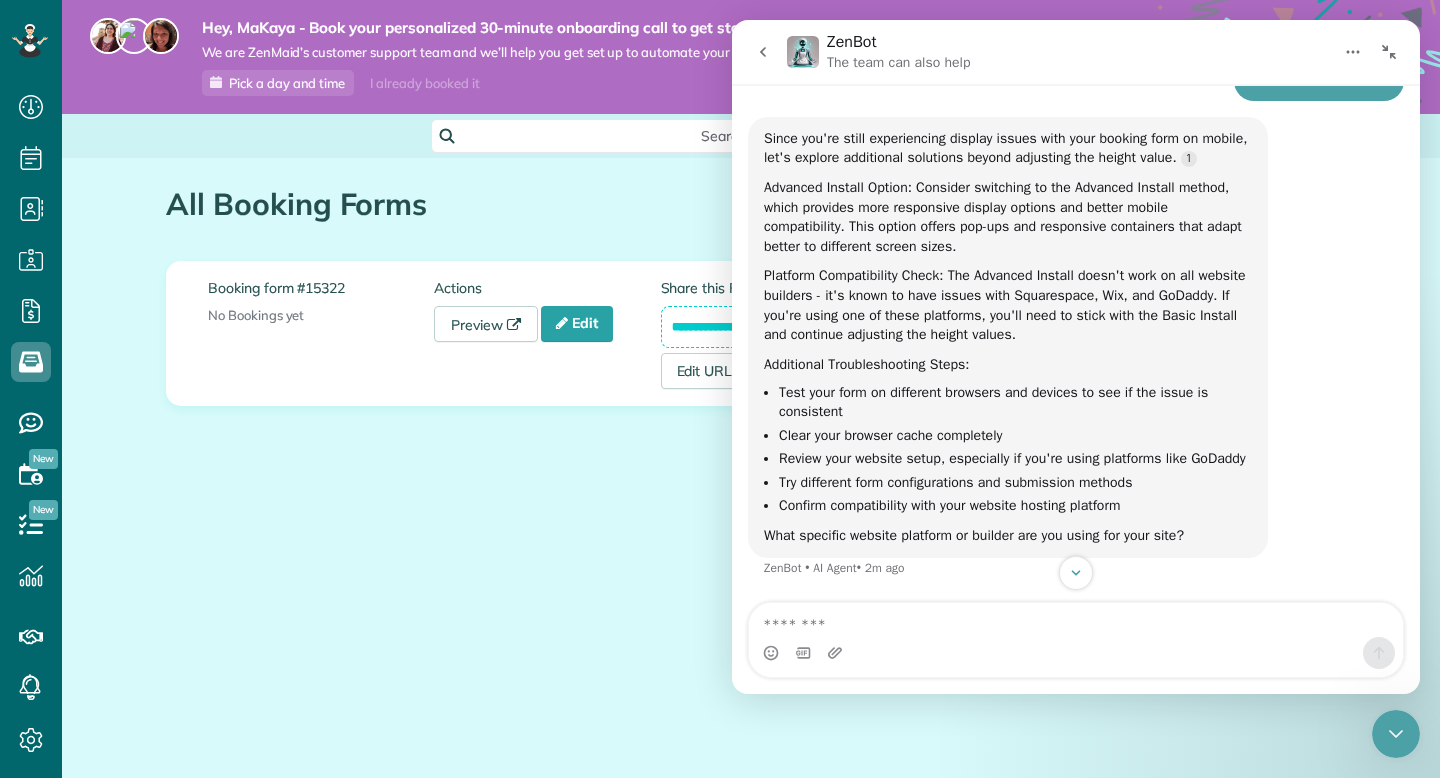 click at bounding box center [1389, 52] 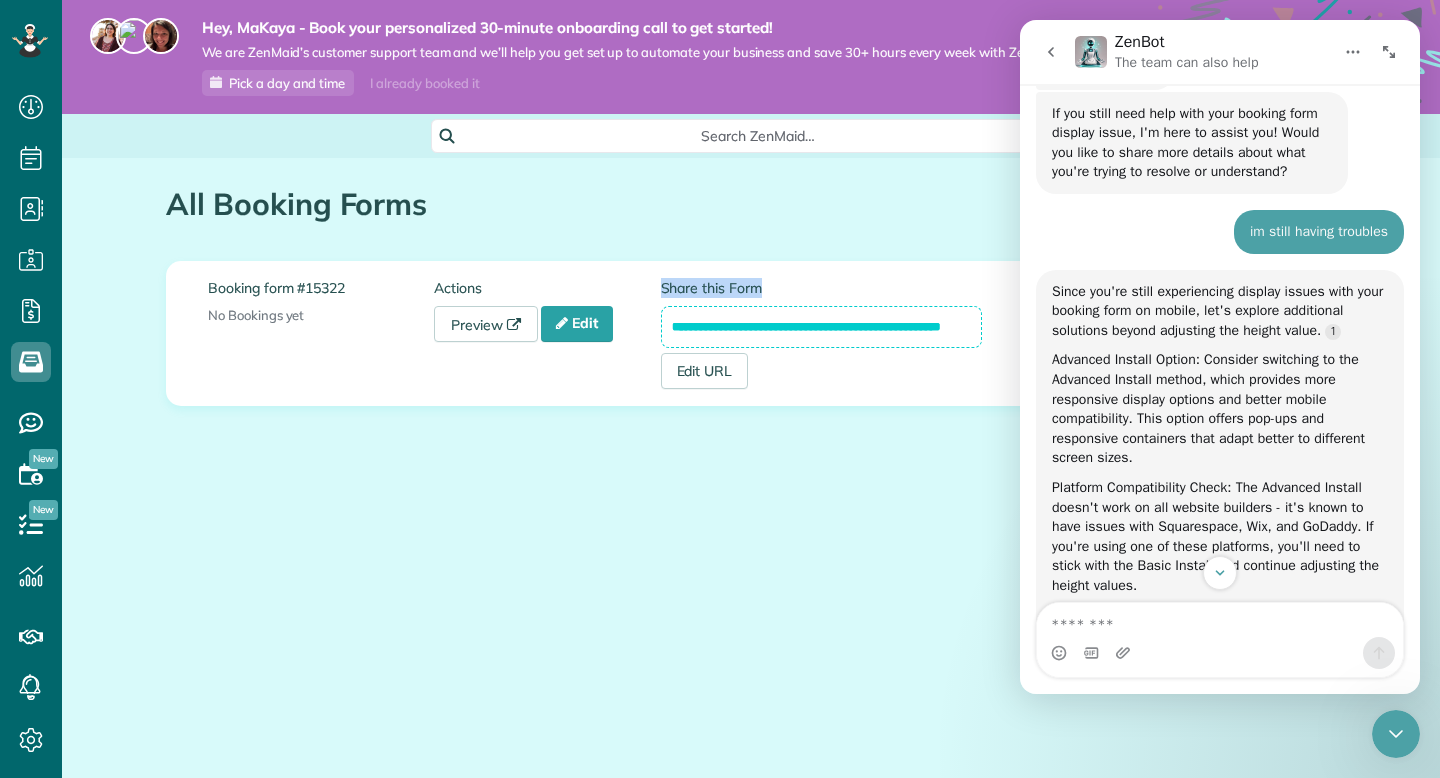 drag, startPoint x: 2012, startPoint y: 418, endPoint x: 1053, endPoint y: 116, distance: 1005.4278 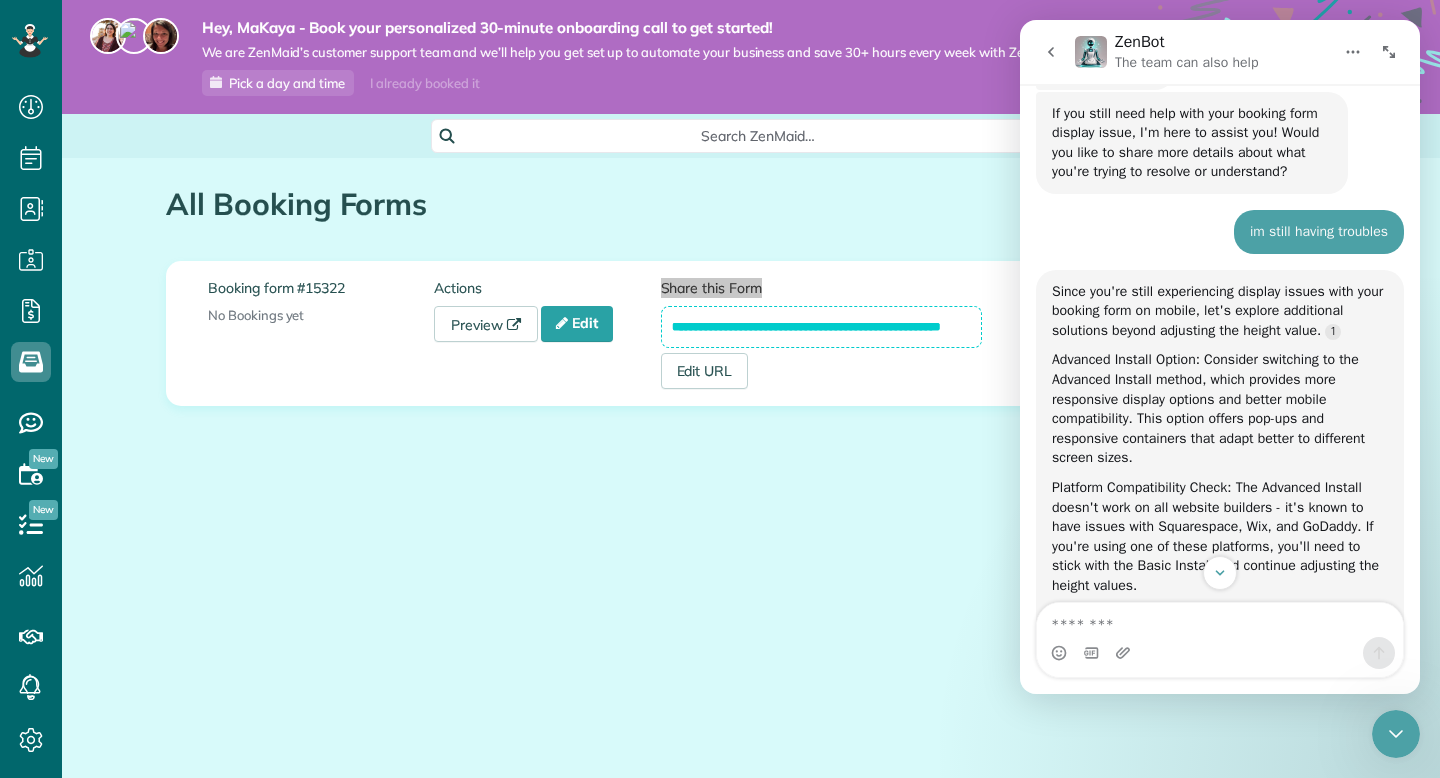 click 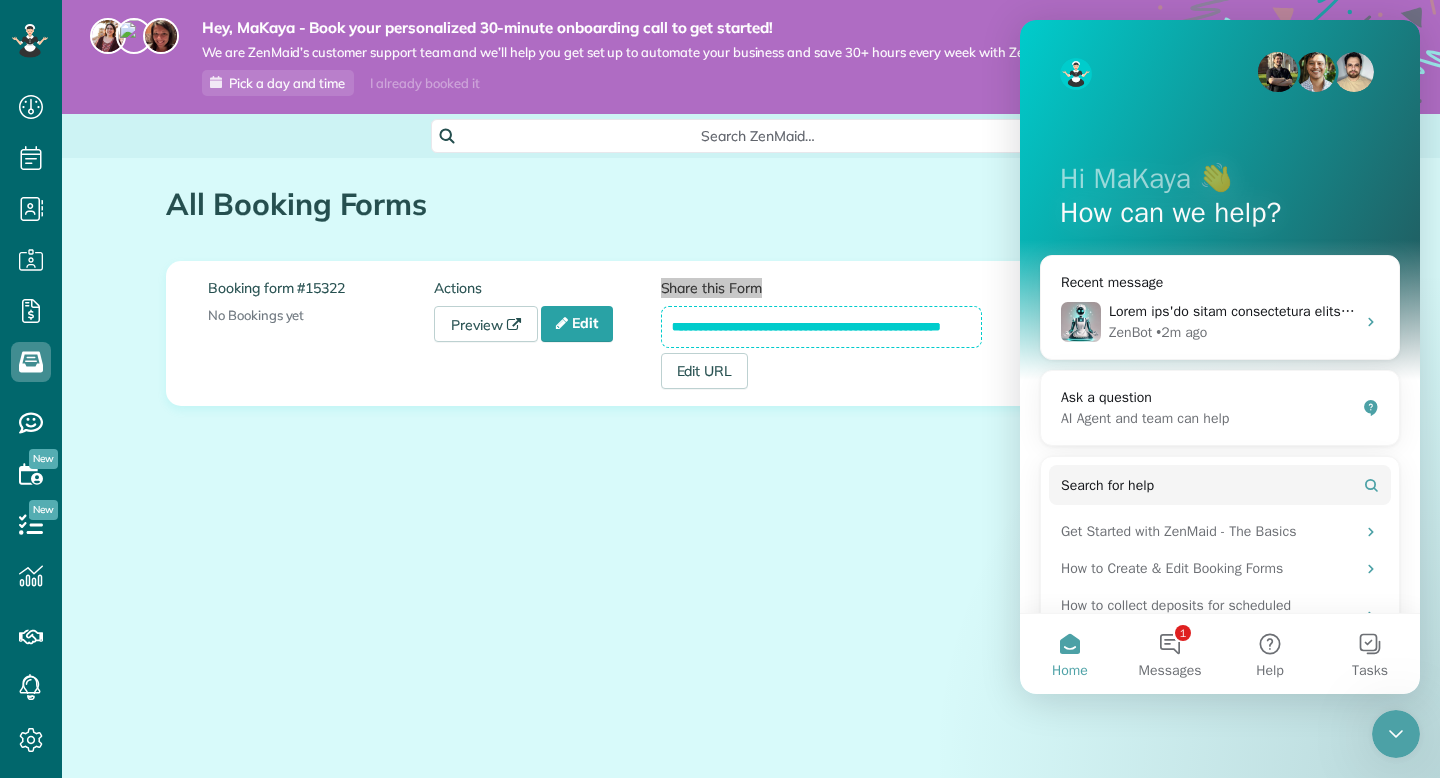 click at bounding box center (1396, 734) 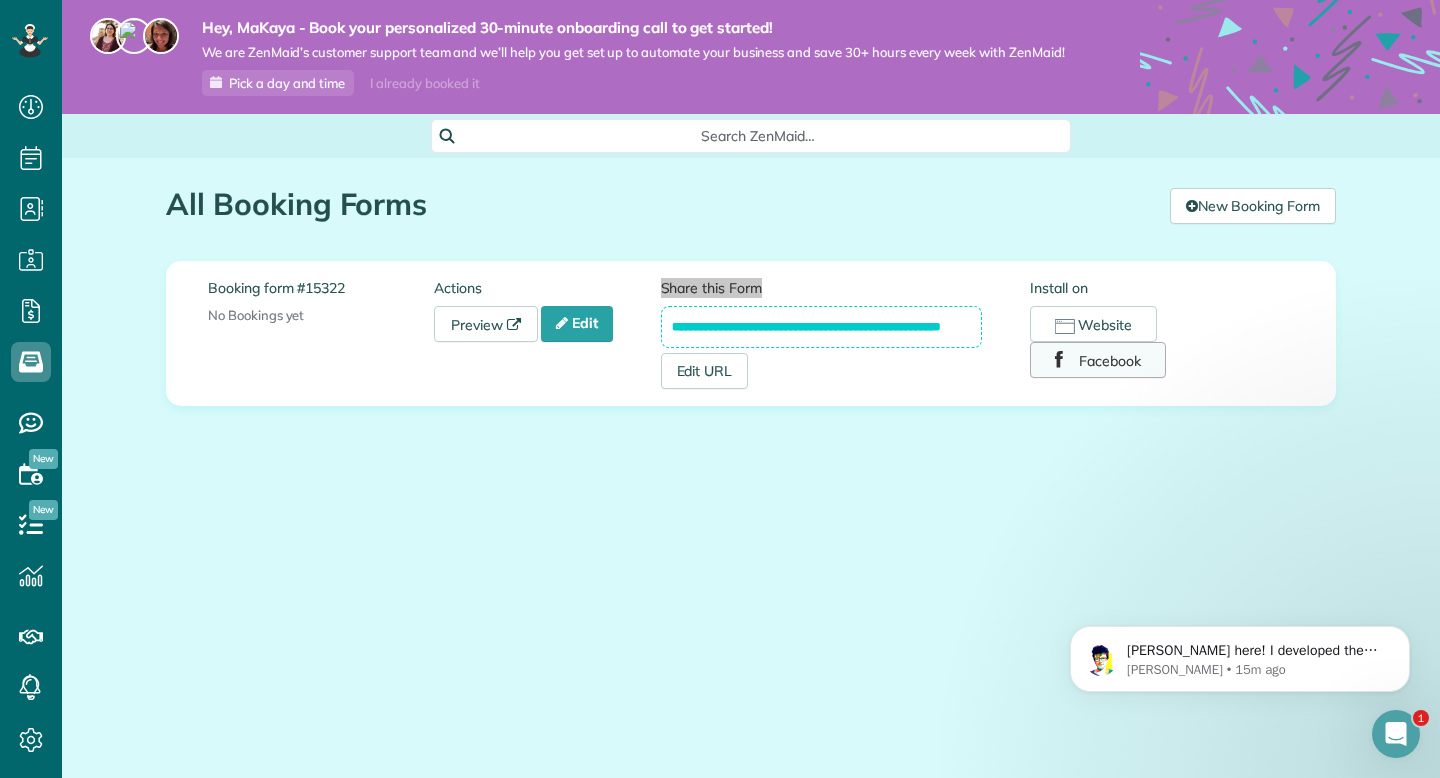 scroll, scrollTop: 0, scrollLeft: 0, axis: both 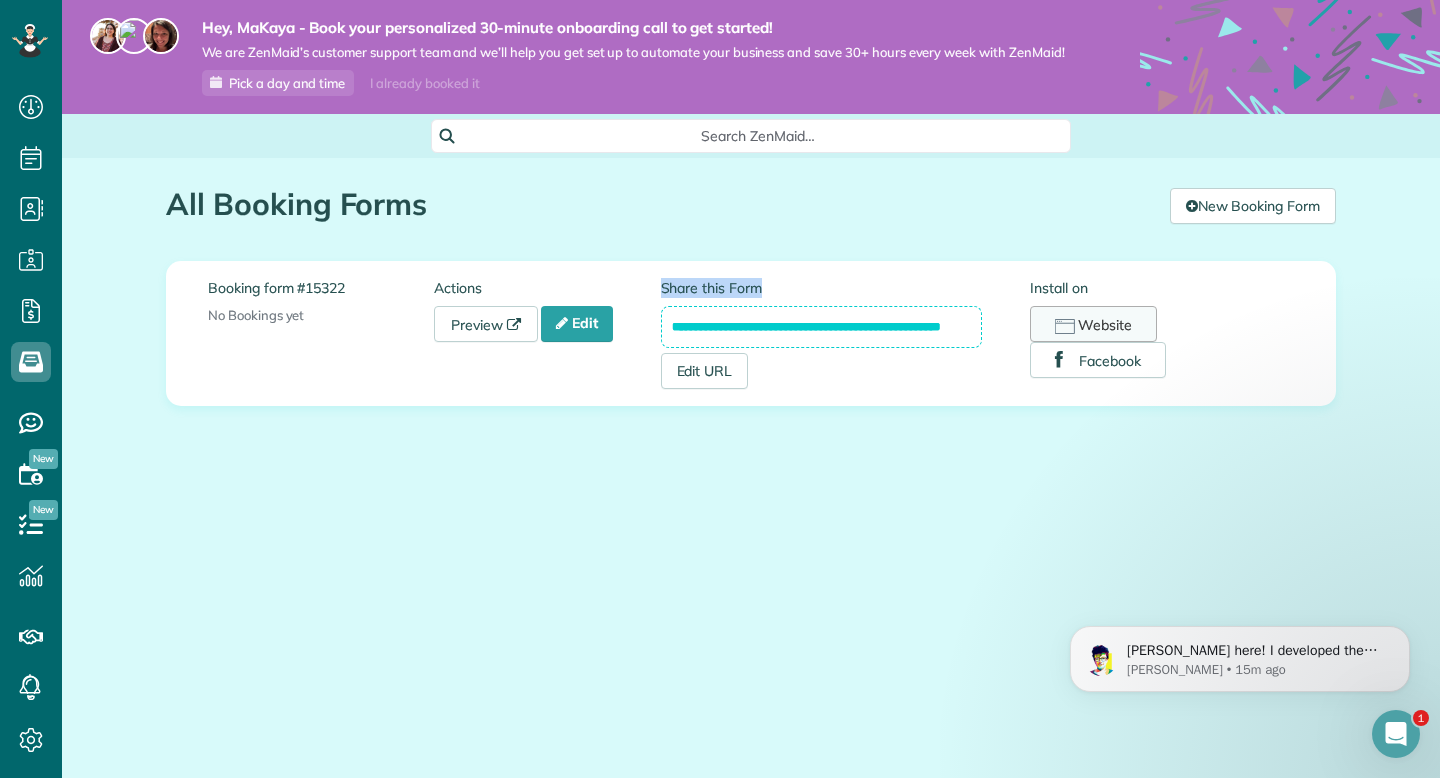 click on "Website" at bounding box center [1093, 324] 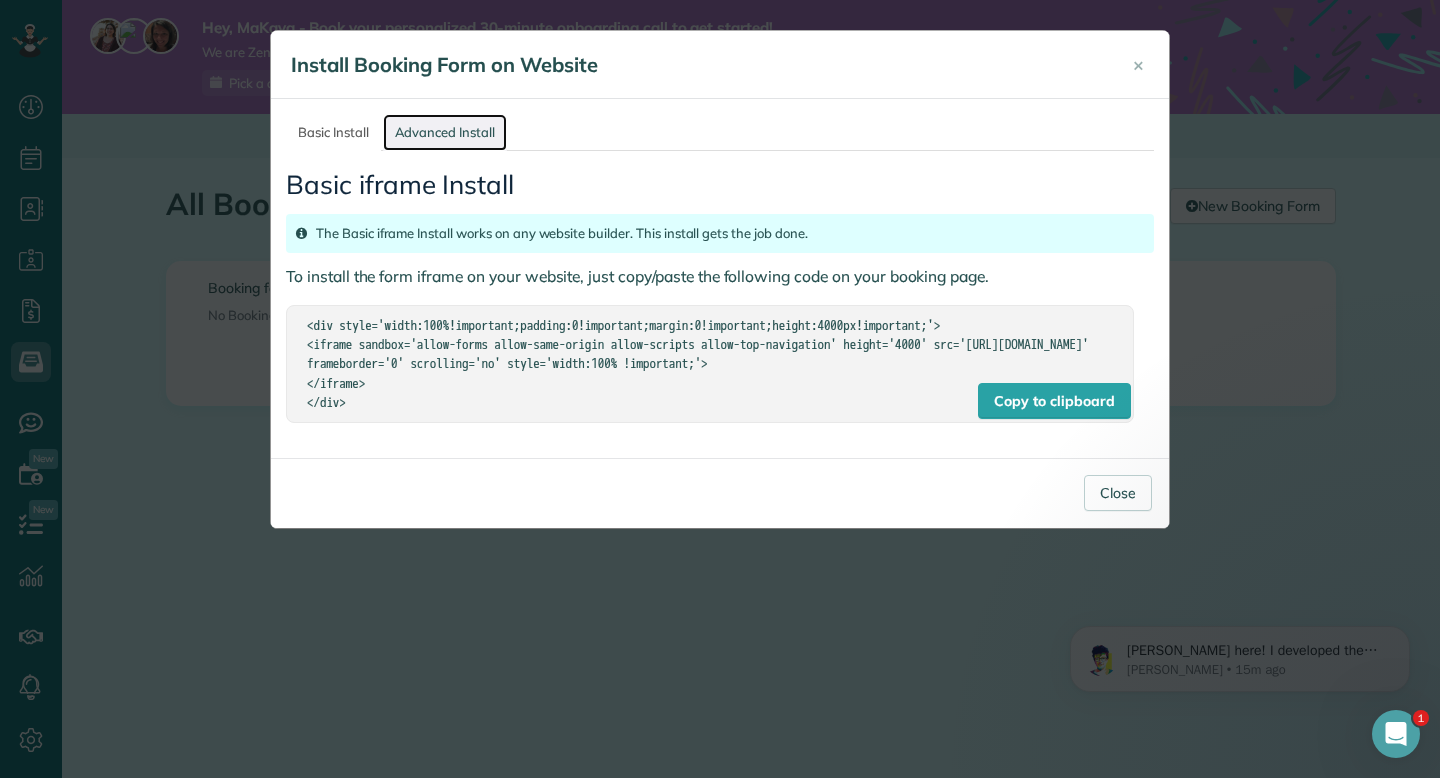 click on "Advanced Install" at bounding box center [445, 132] 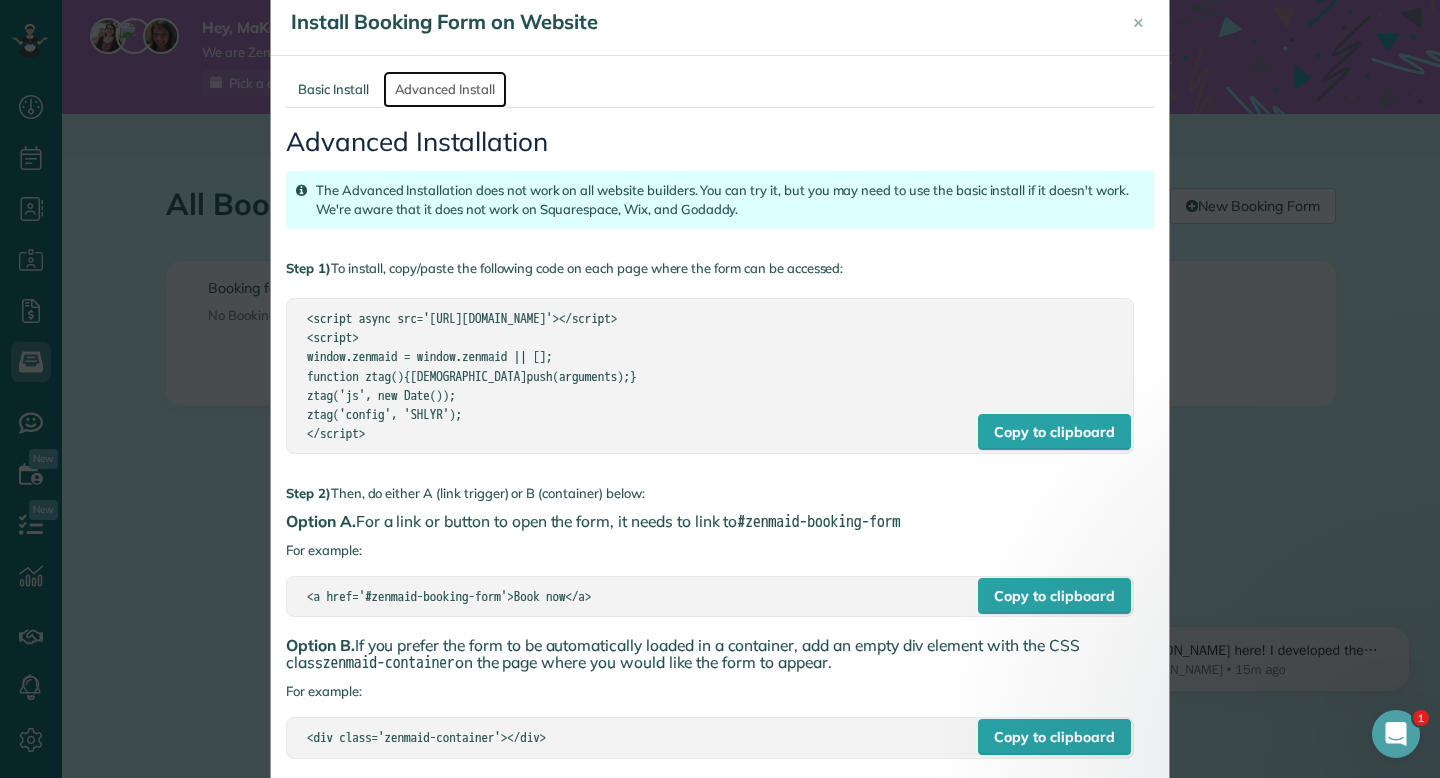 scroll, scrollTop: 44, scrollLeft: 0, axis: vertical 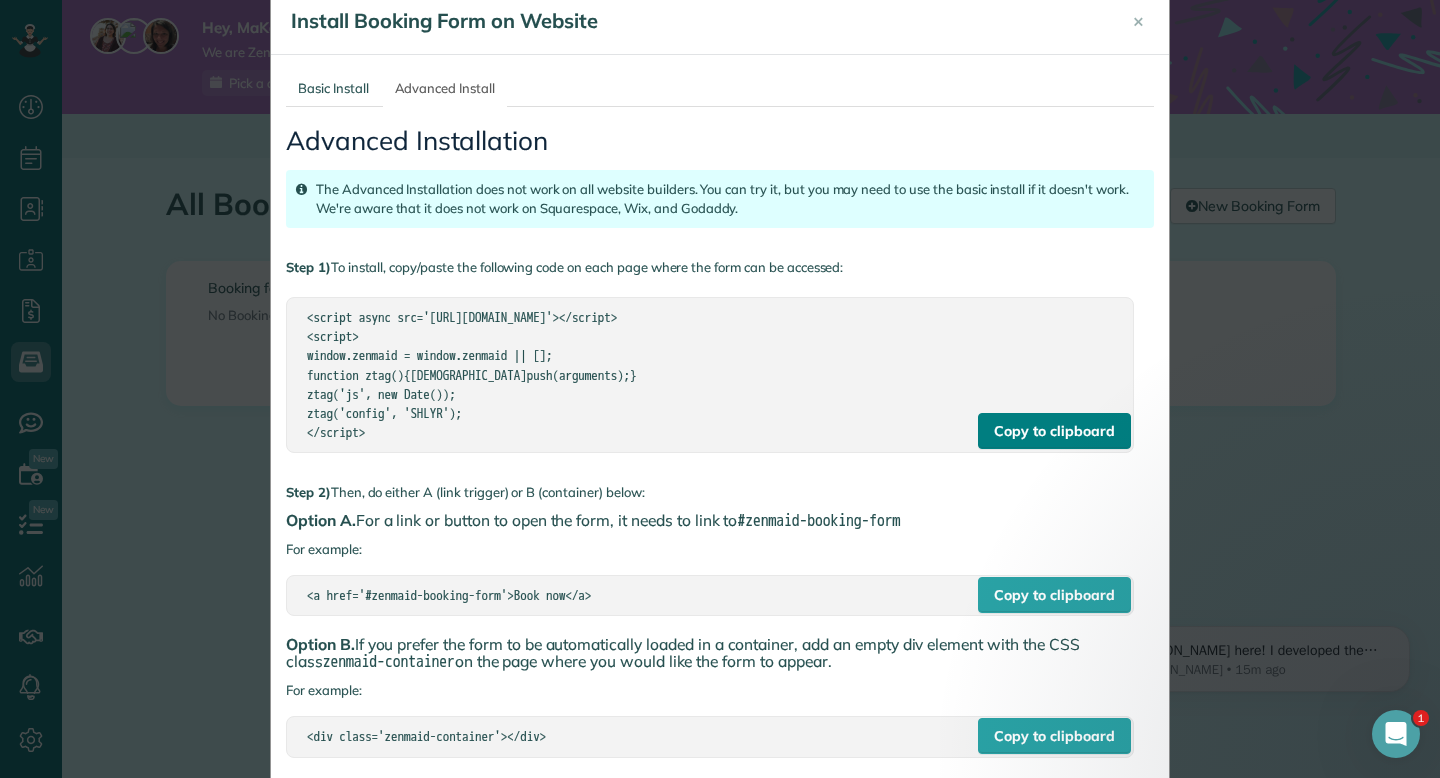 click on "Copy to clipboard" at bounding box center (1054, 431) 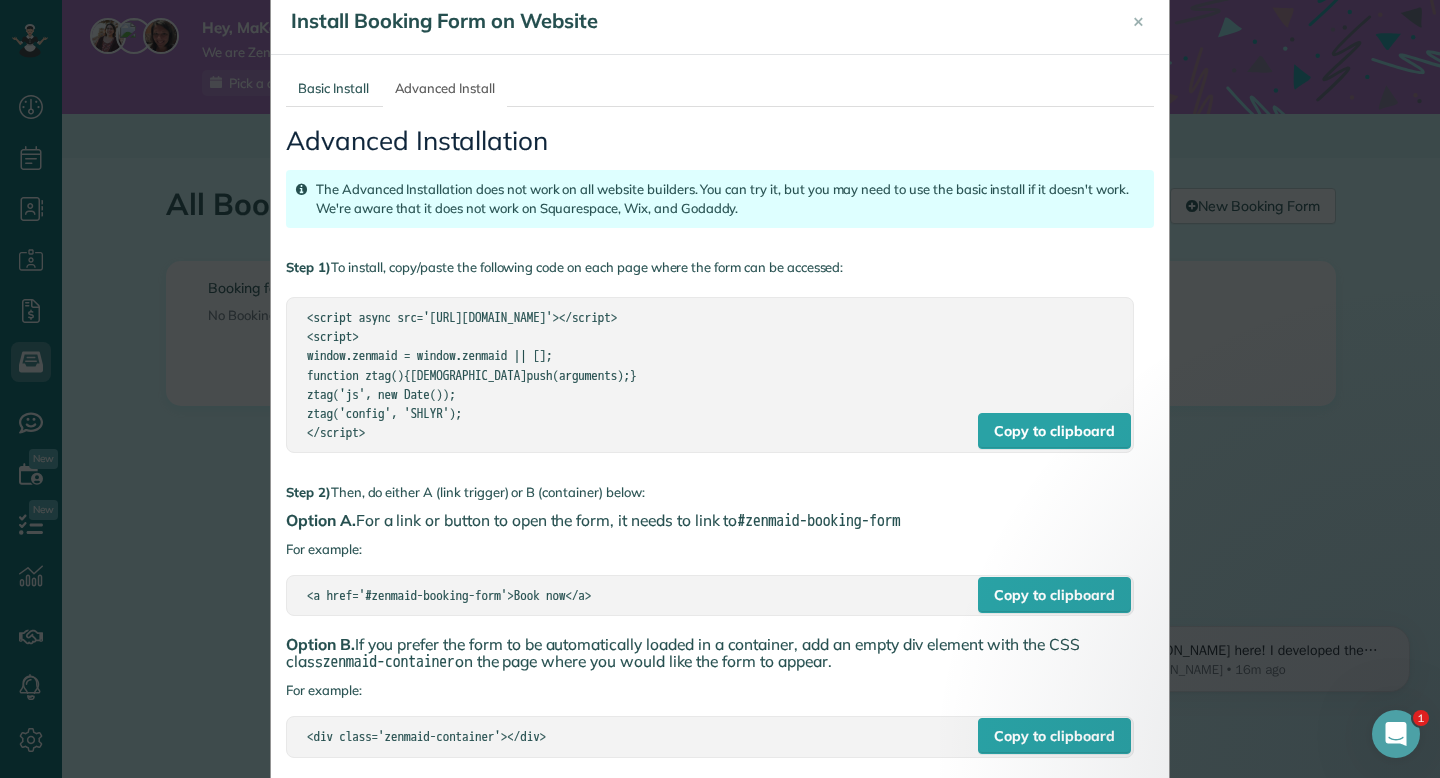 drag, startPoint x: 389, startPoint y: 425, endPoint x: 290, endPoint y: 308, distance: 153.26448 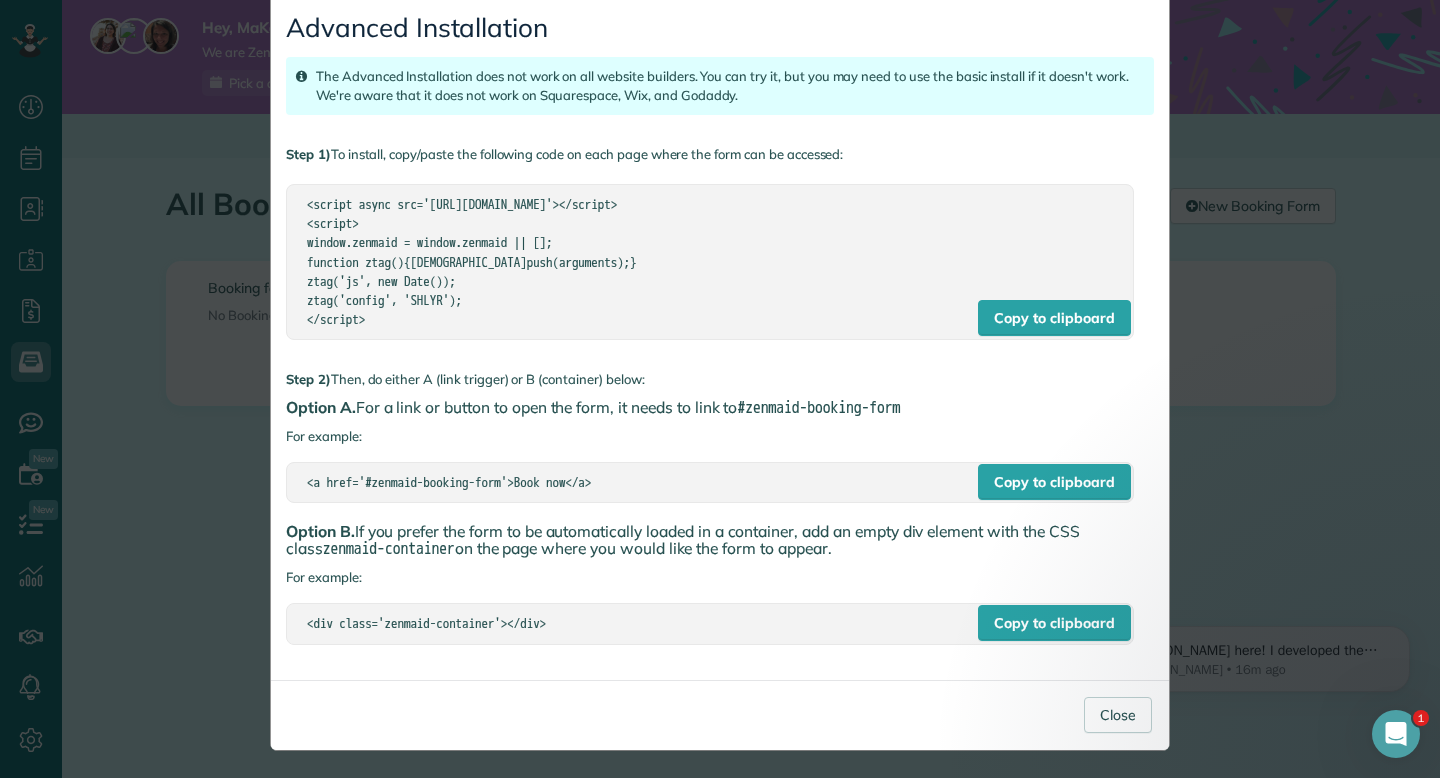 scroll, scrollTop: 0, scrollLeft: 0, axis: both 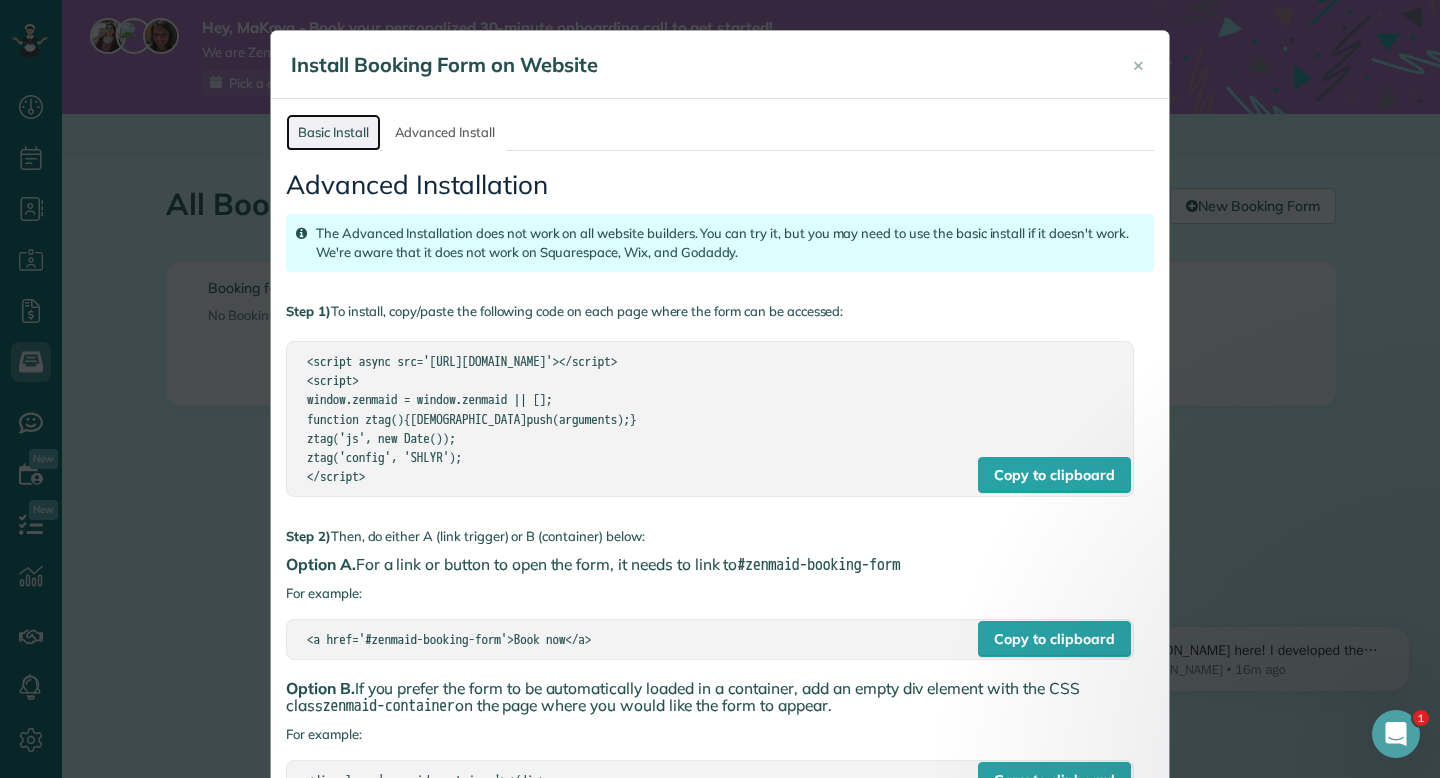 click on "Basic Install" at bounding box center (333, 132) 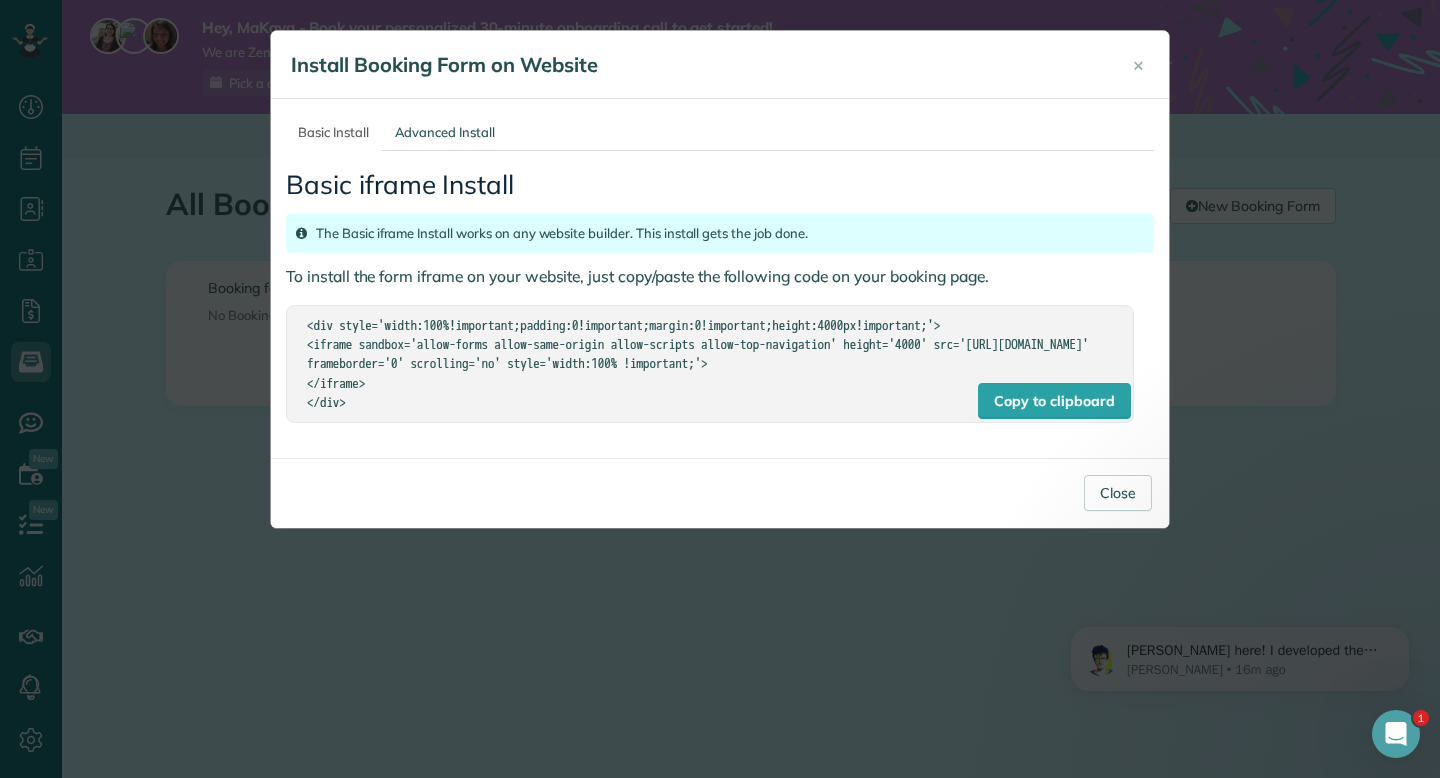 drag, startPoint x: 383, startPoint y: 426, endPoint x: 289, endPoint y: 307, distance: 151.64761 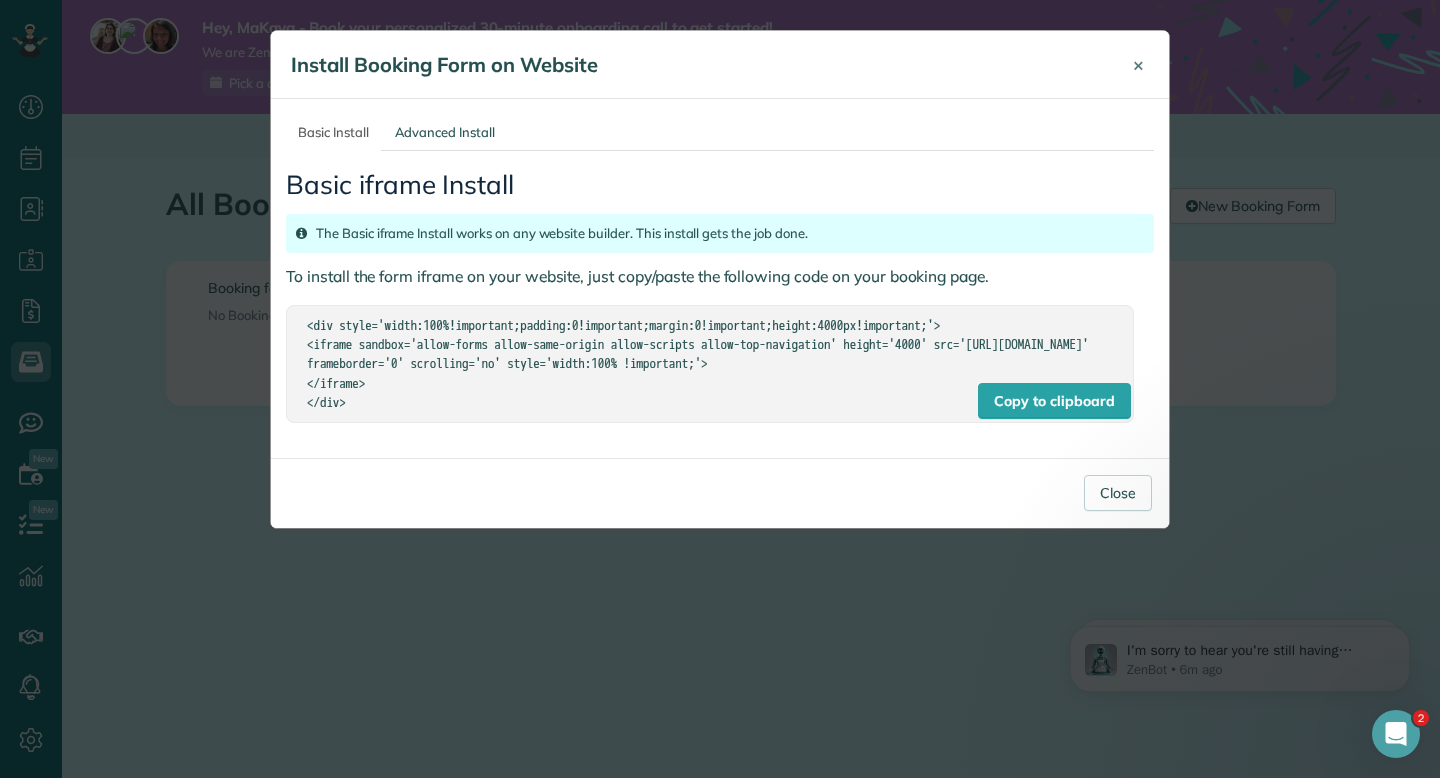click on "×" at bounding box center [1138, 64] 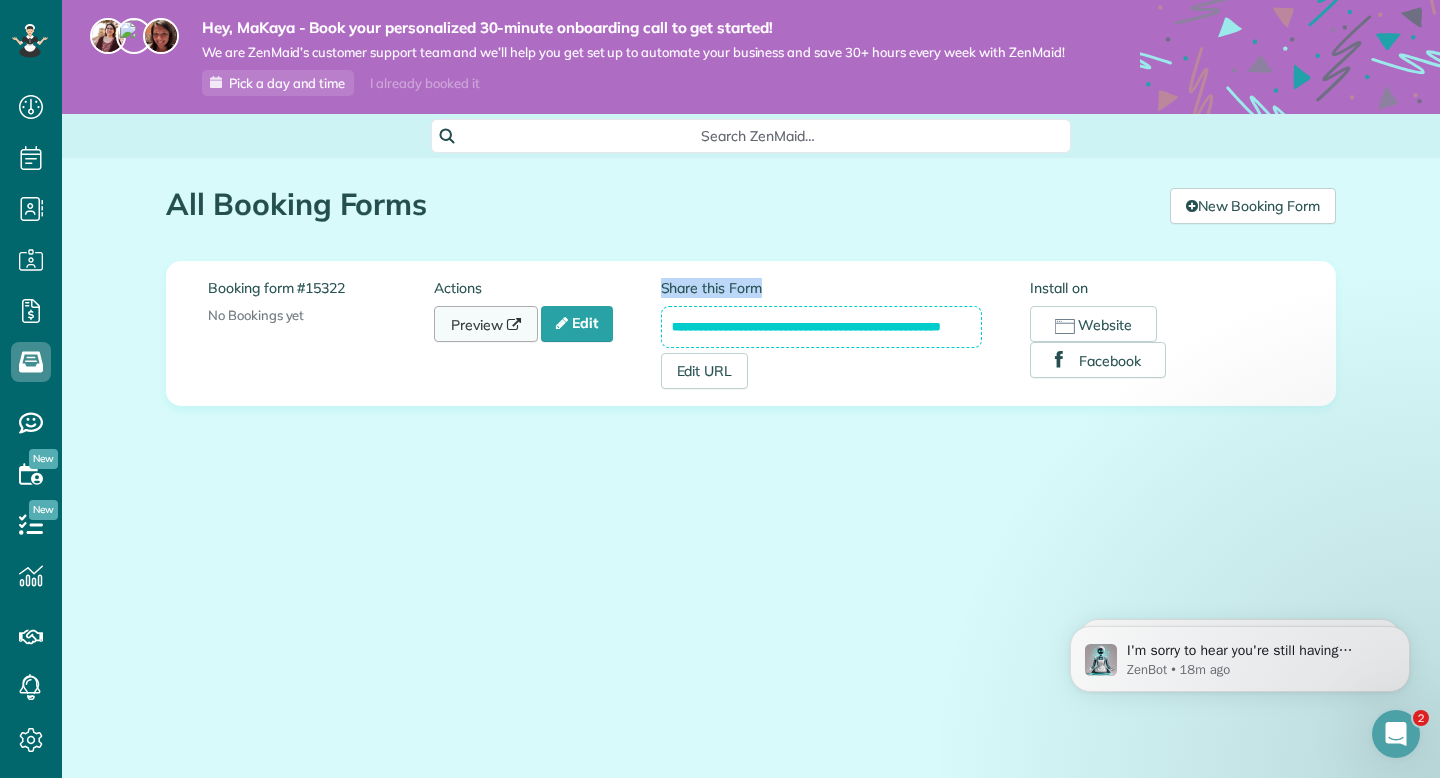 click on "Preview" at bounding box center [486, 324] 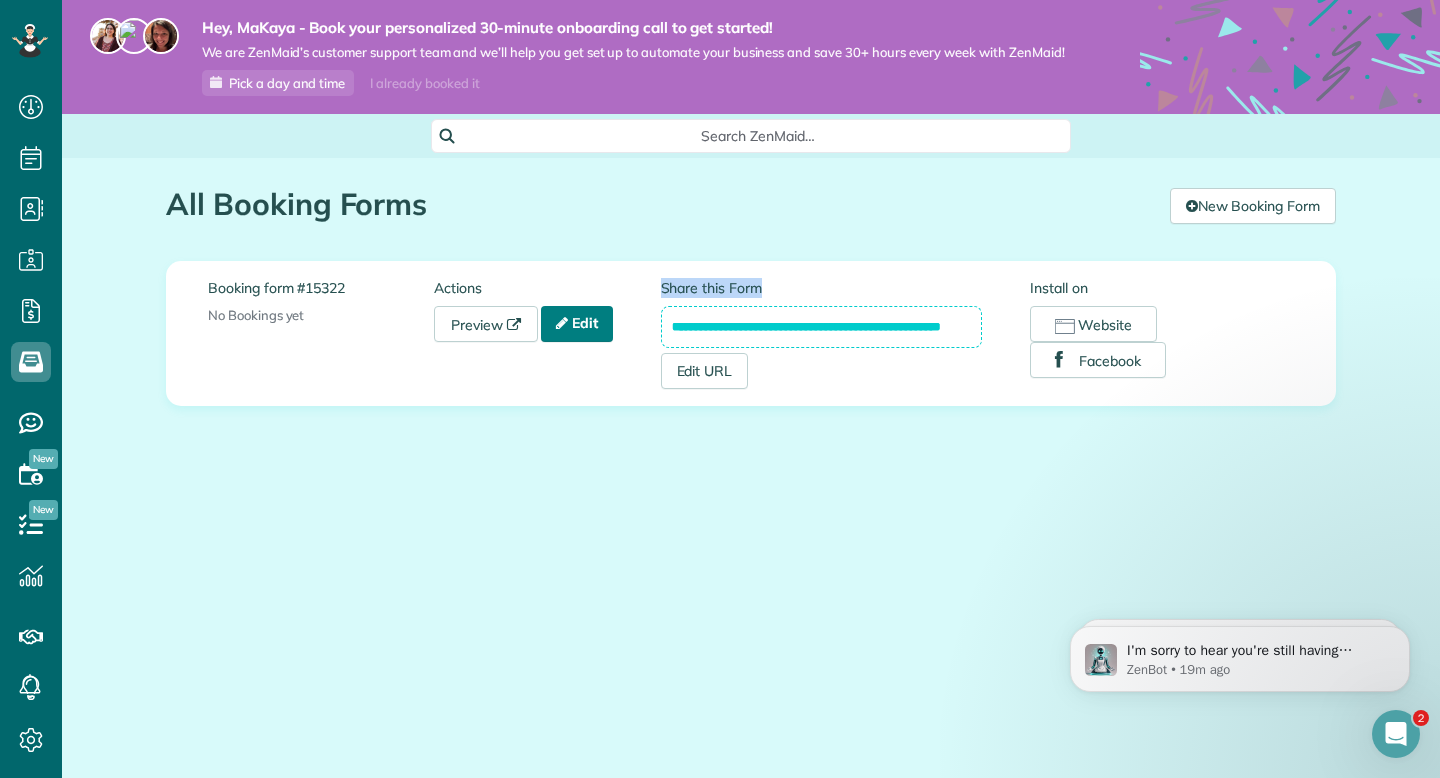click at bounding box center (562, 323) 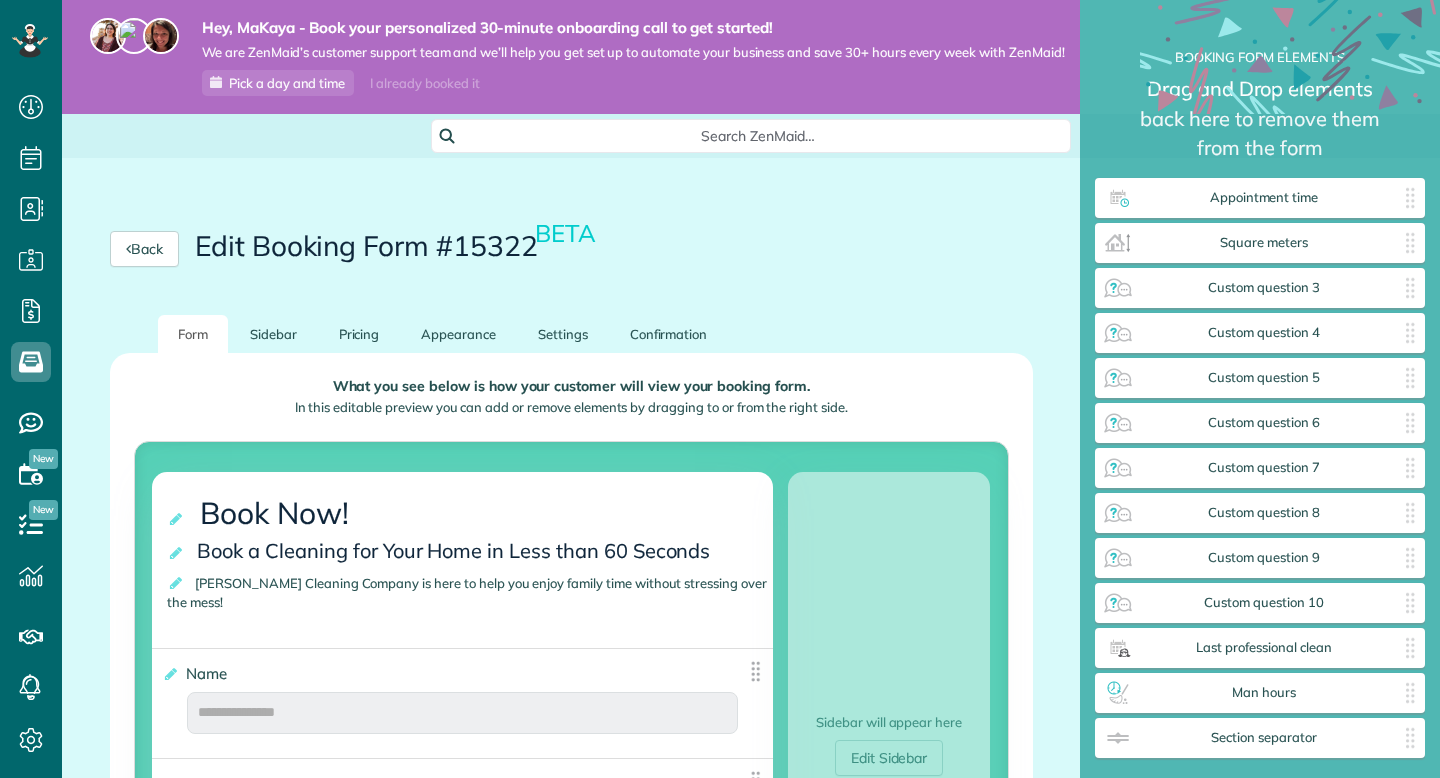 scroll, scrollTop: 0, scrollLeft: 0, axis: both 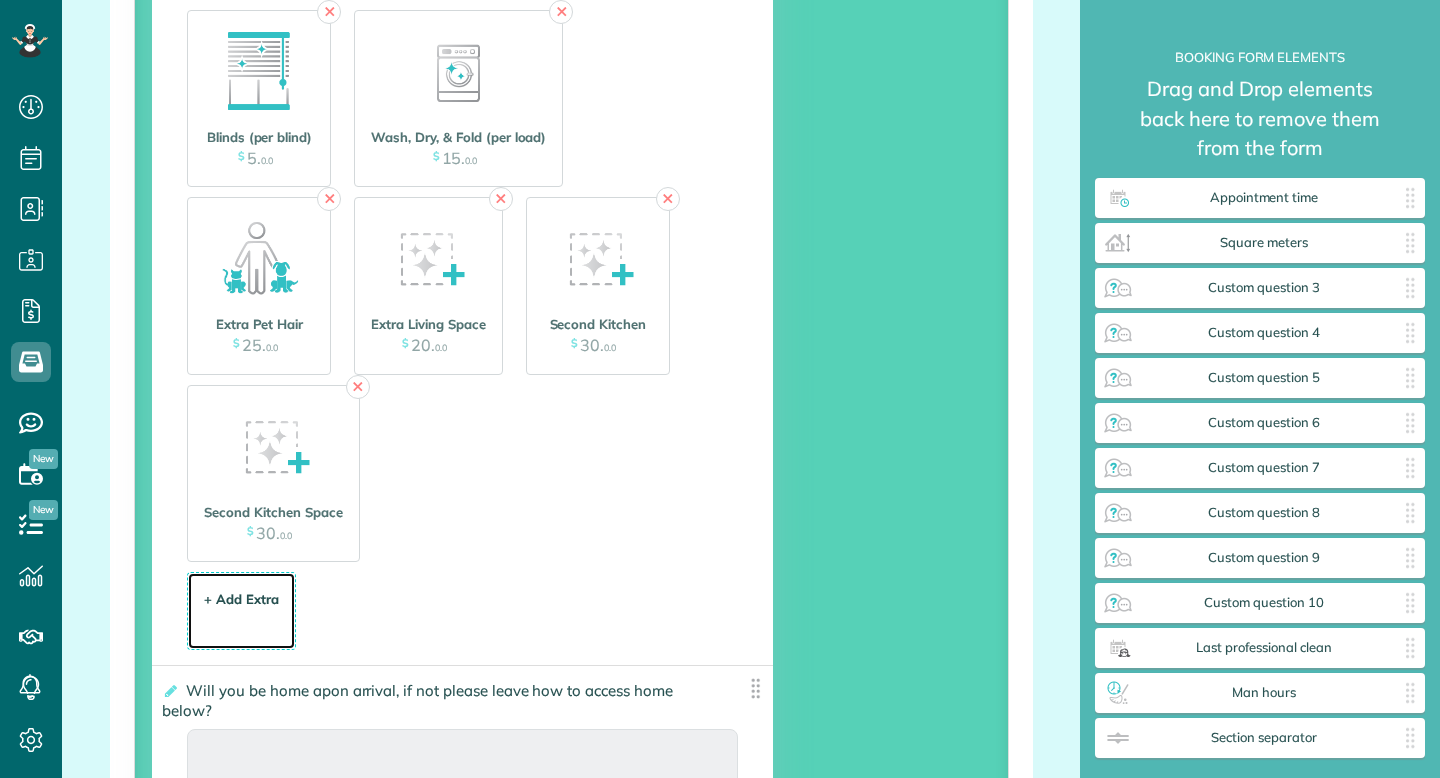 click on "+ Add Extra" at bounding box center [241, 599] 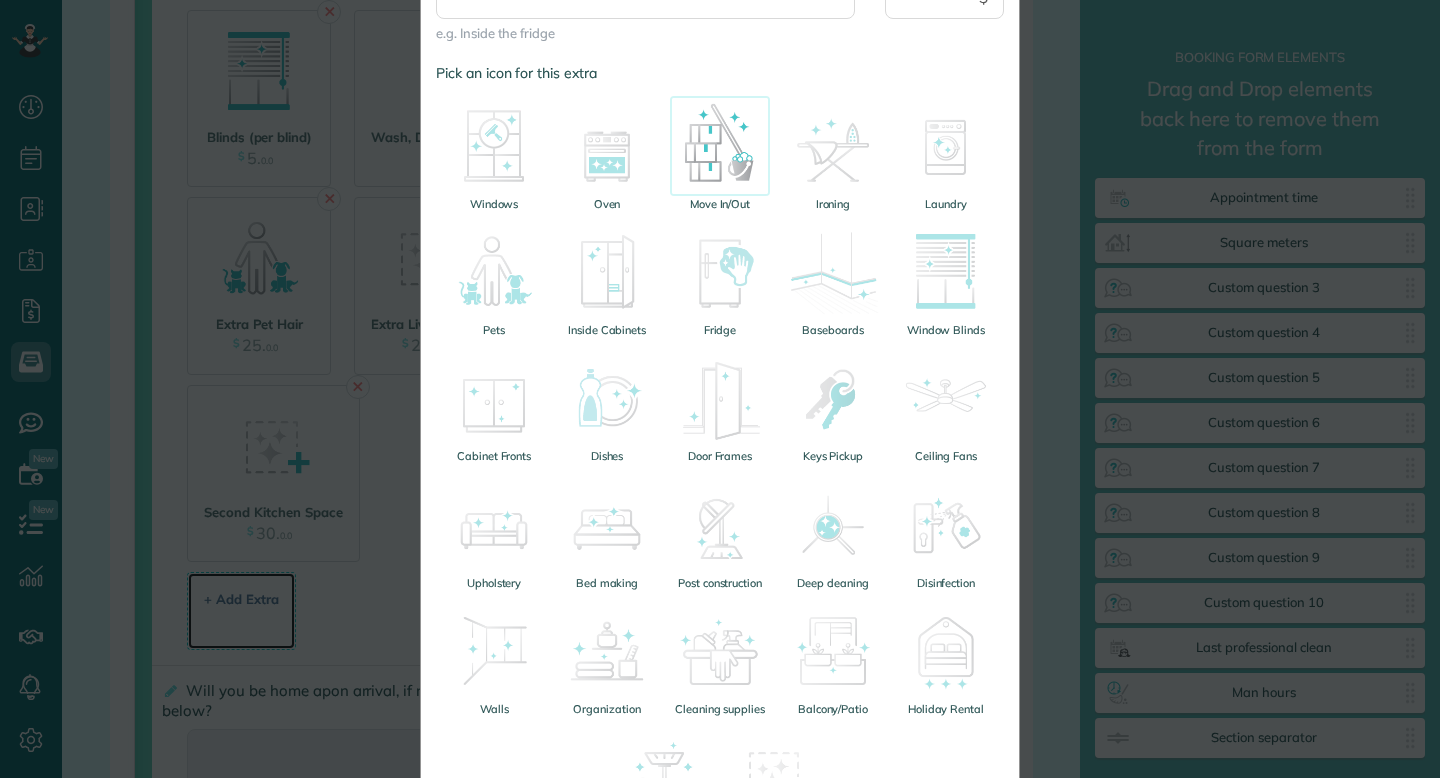 scroll, scrollTop: 260, scrollLeft: 0, axis: vertical 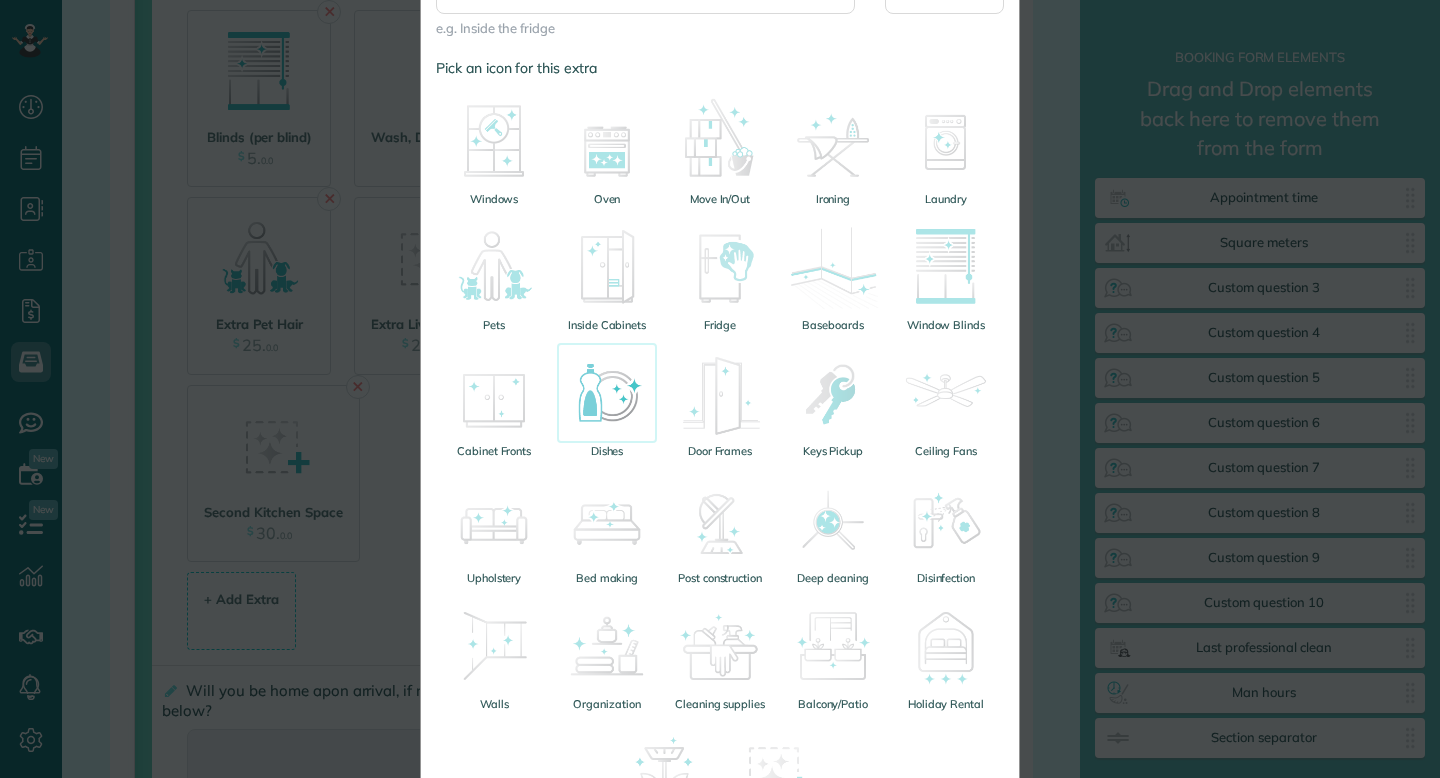 click at bounding box center [607, 393] 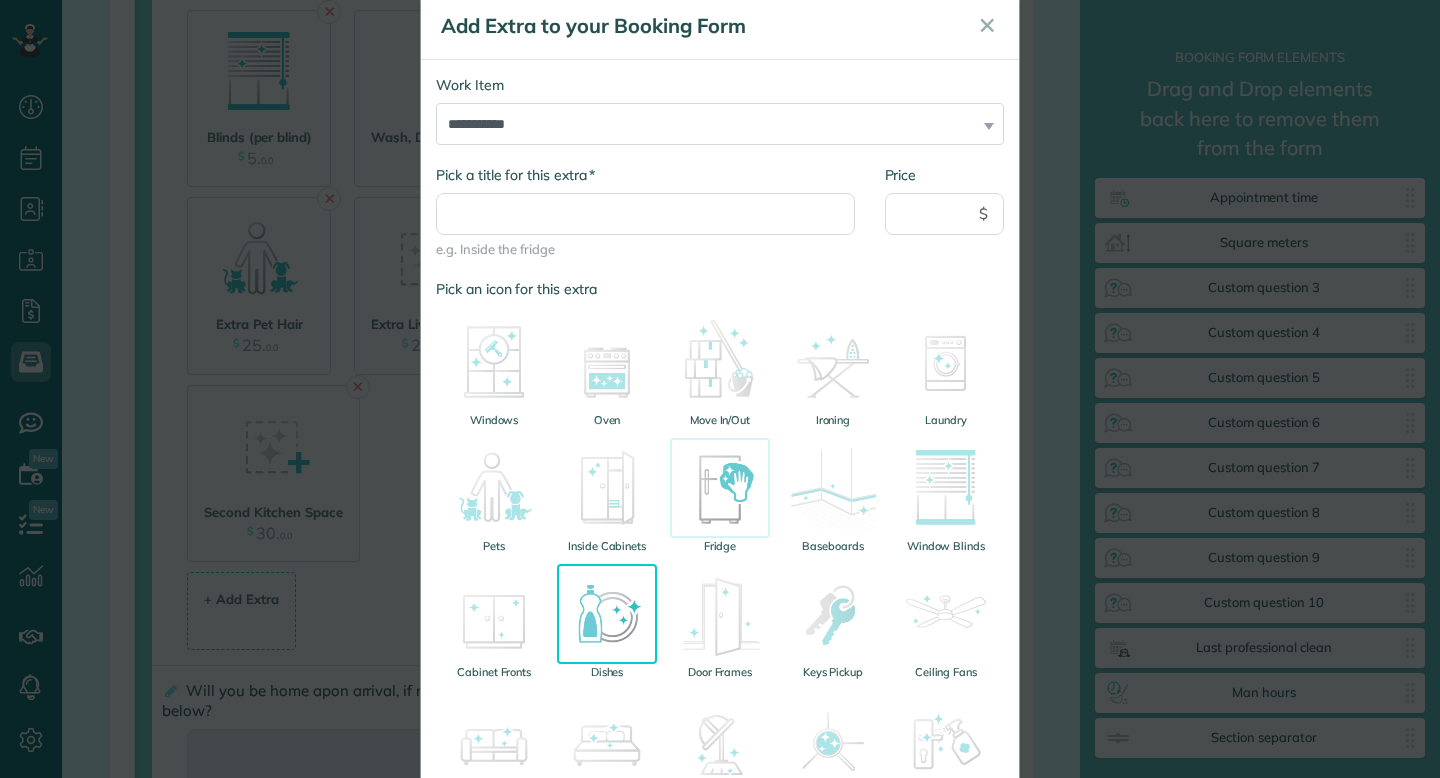 scroll, scrollTop: 54, scrollLeft: 0, axis: vertical 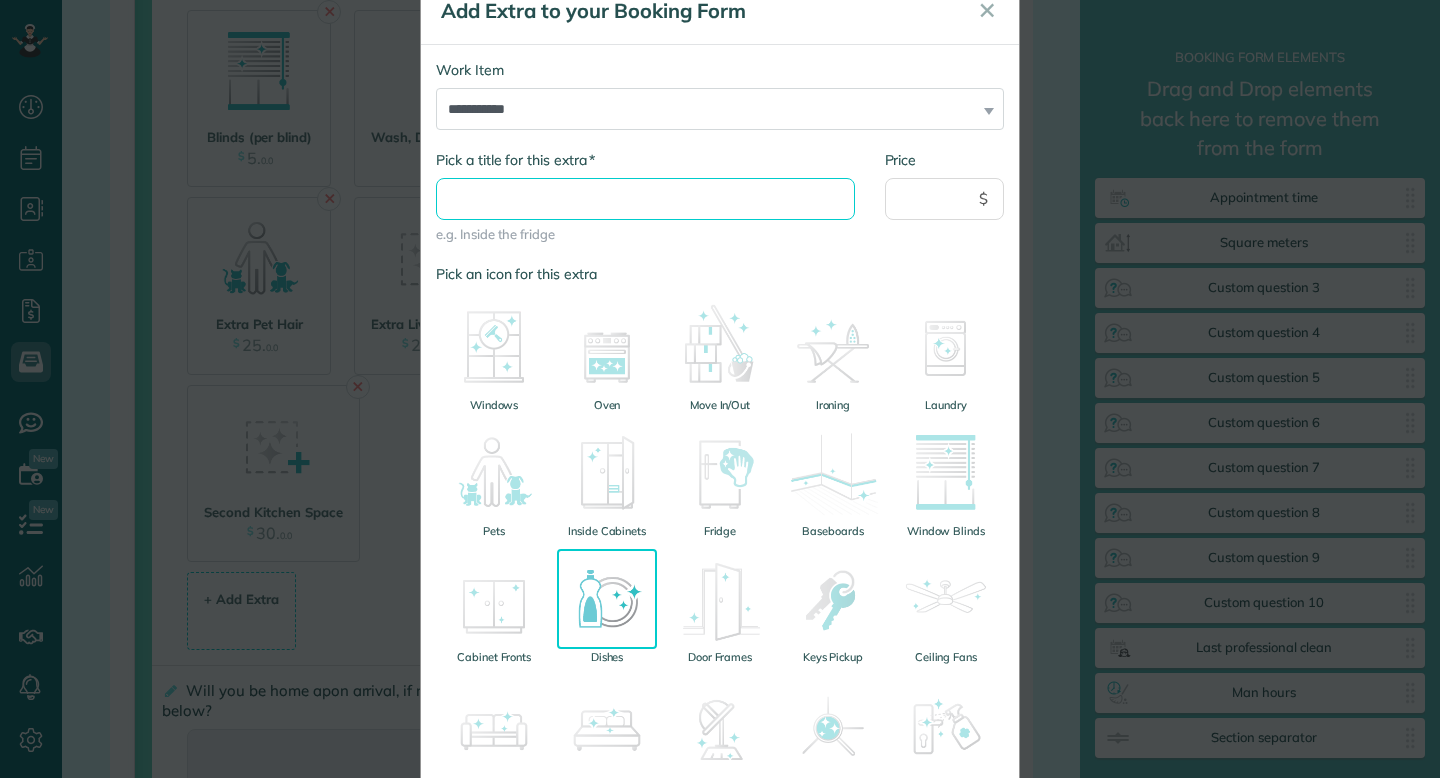 click on "*  Pick a title for this extra" at bounding box center (645, 199) 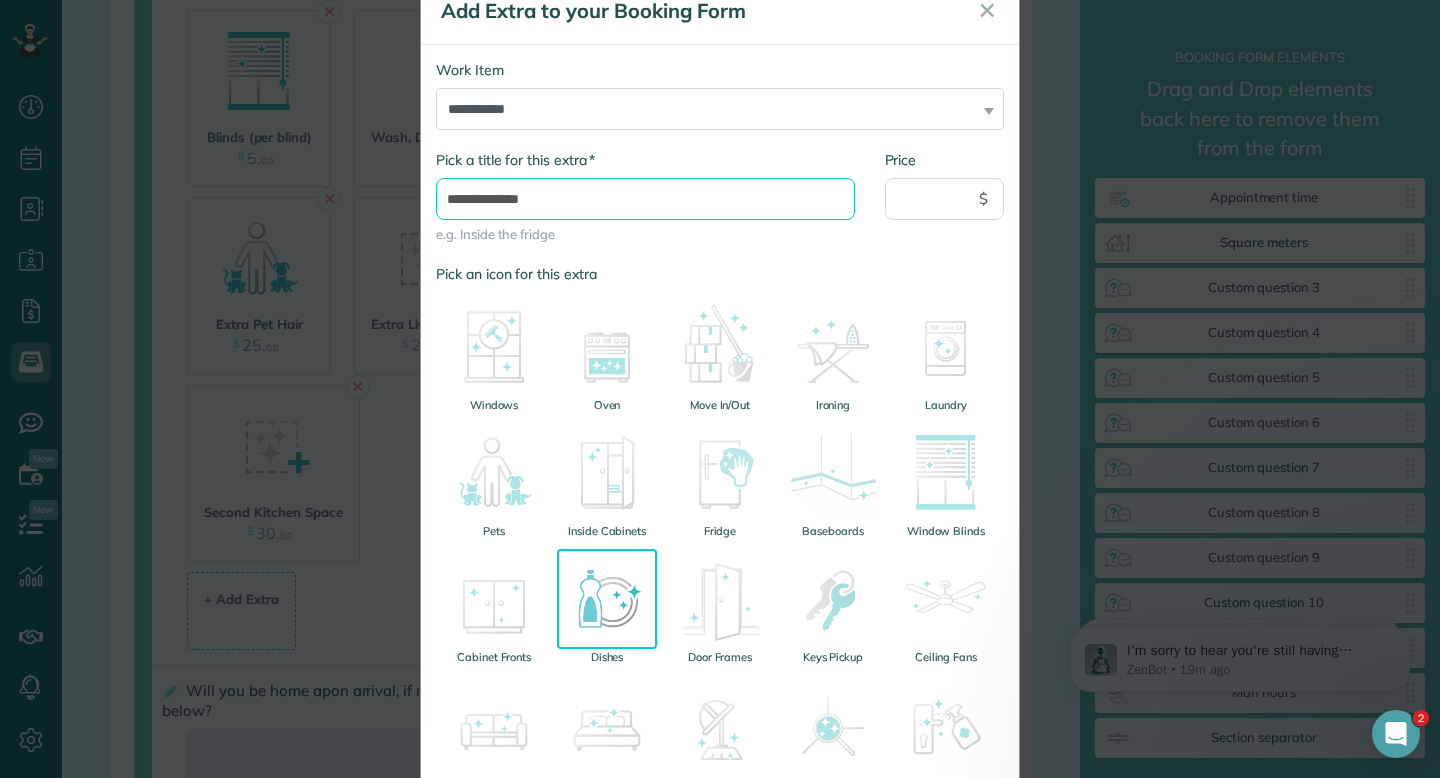 scroll, scrollTop: 0, scrollLeft: 0, axis: both 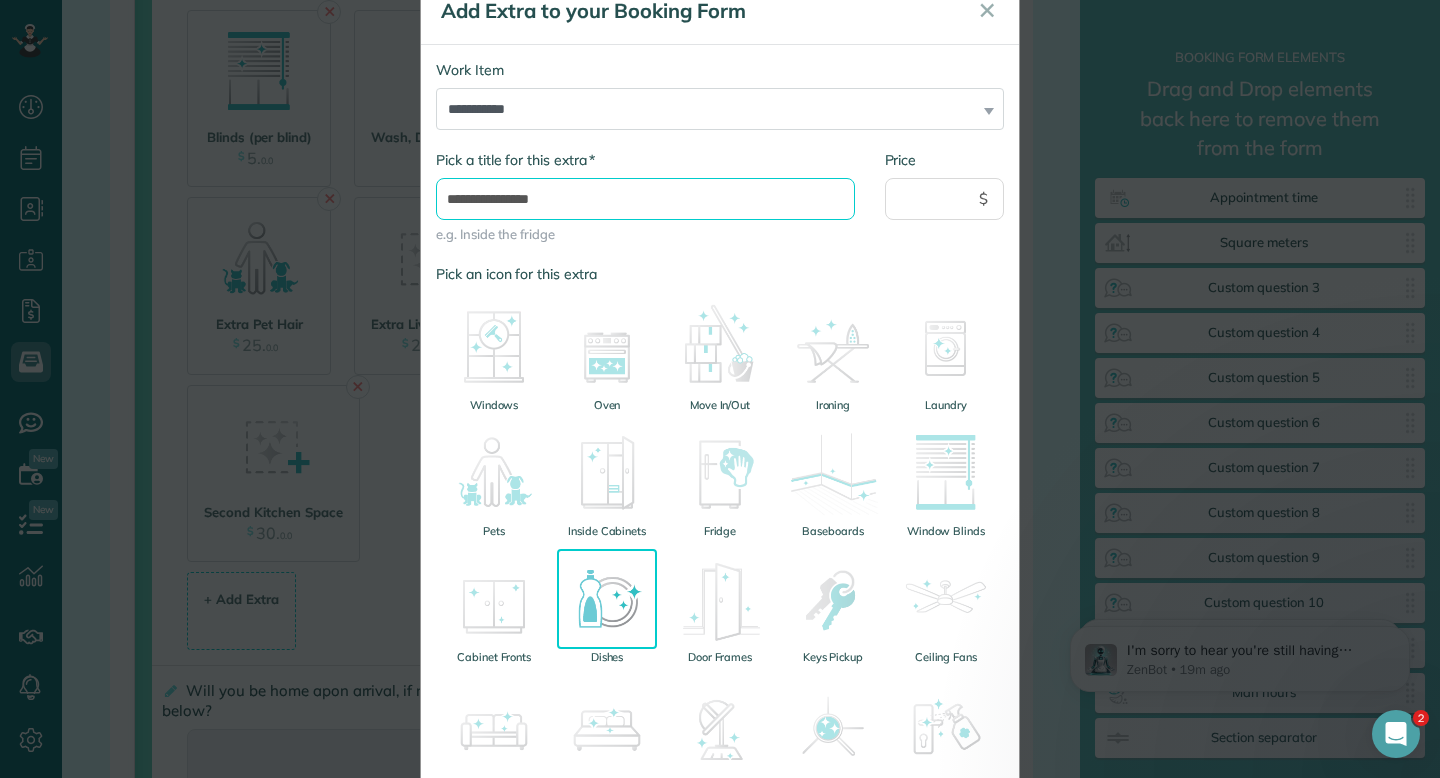 click on "**********" at bounding box center (645, 199) 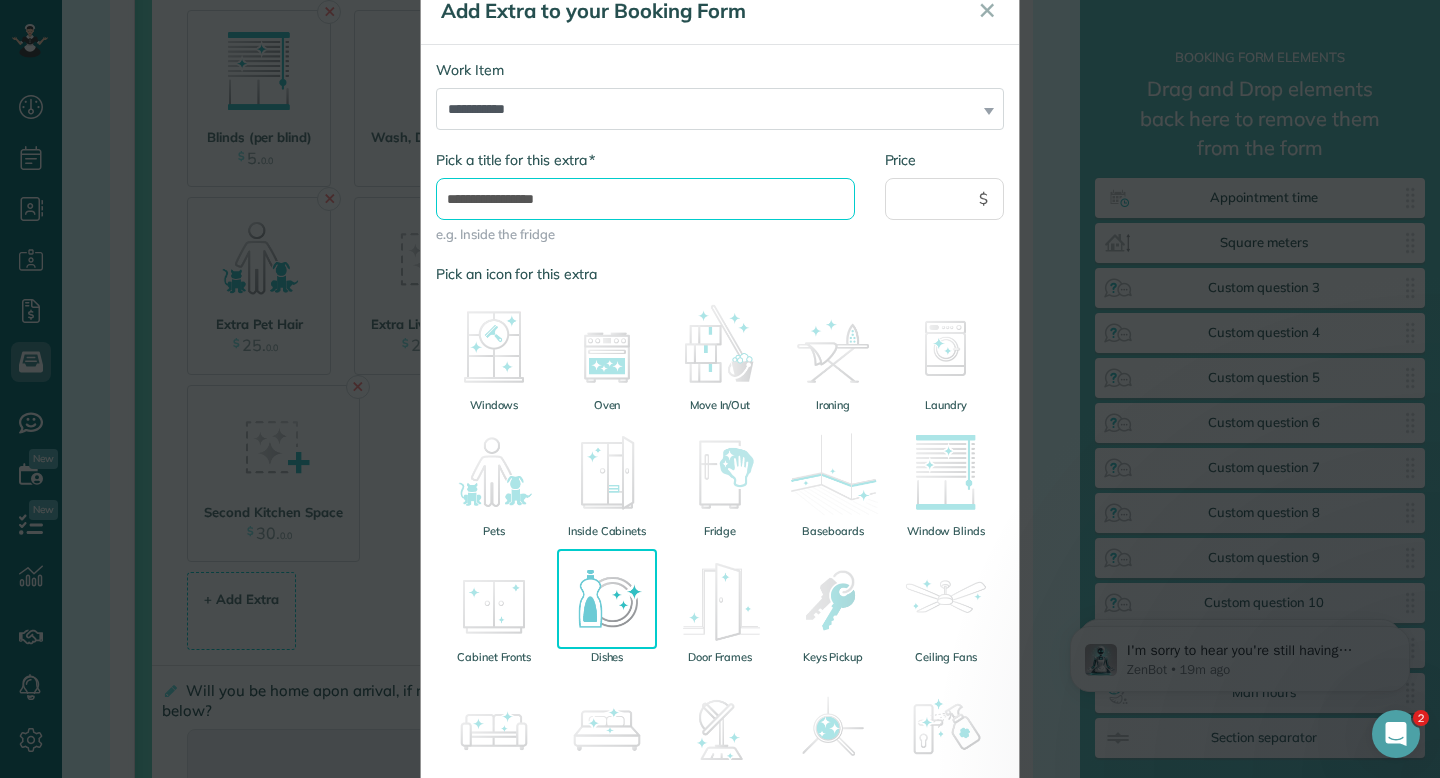 click on "**********" at bounding box center (645, 199) 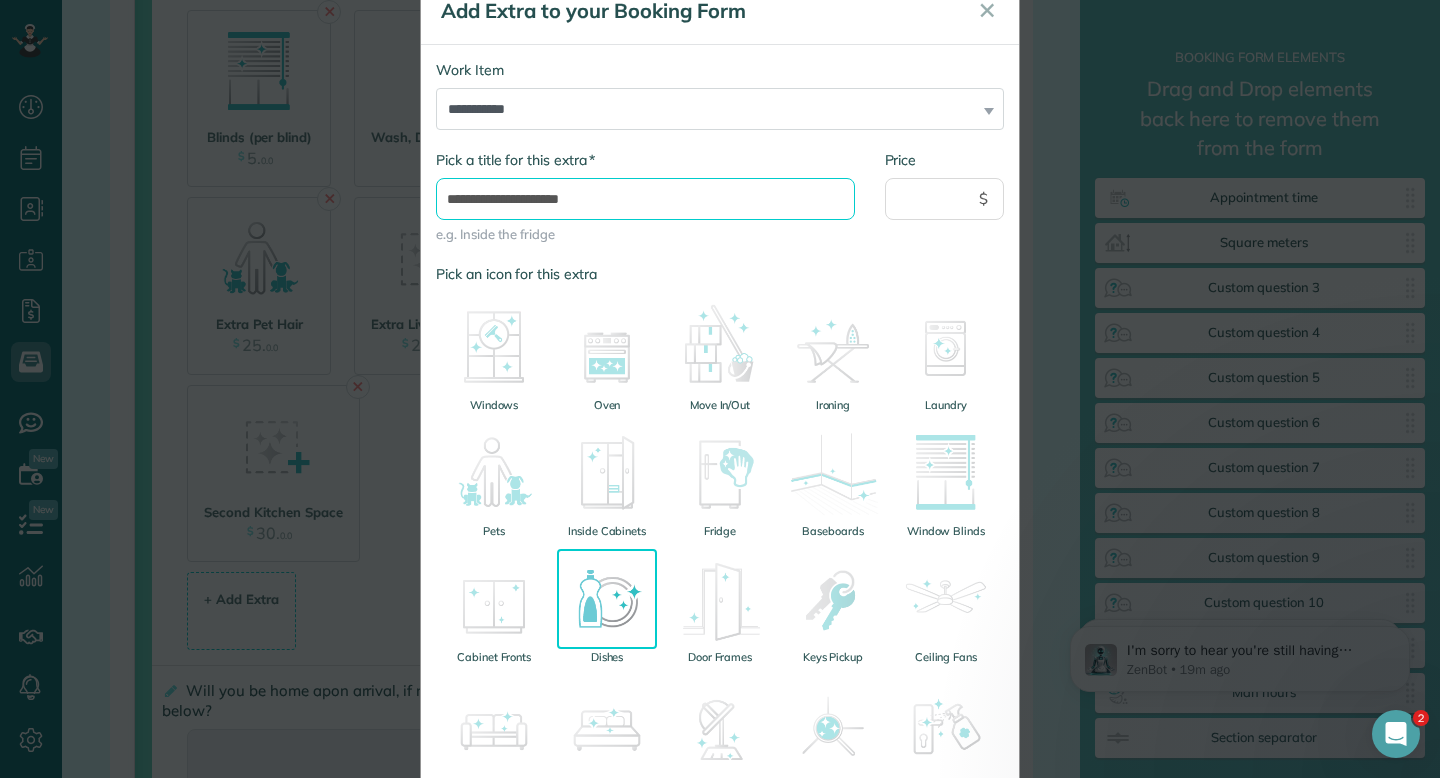 type on "**********" 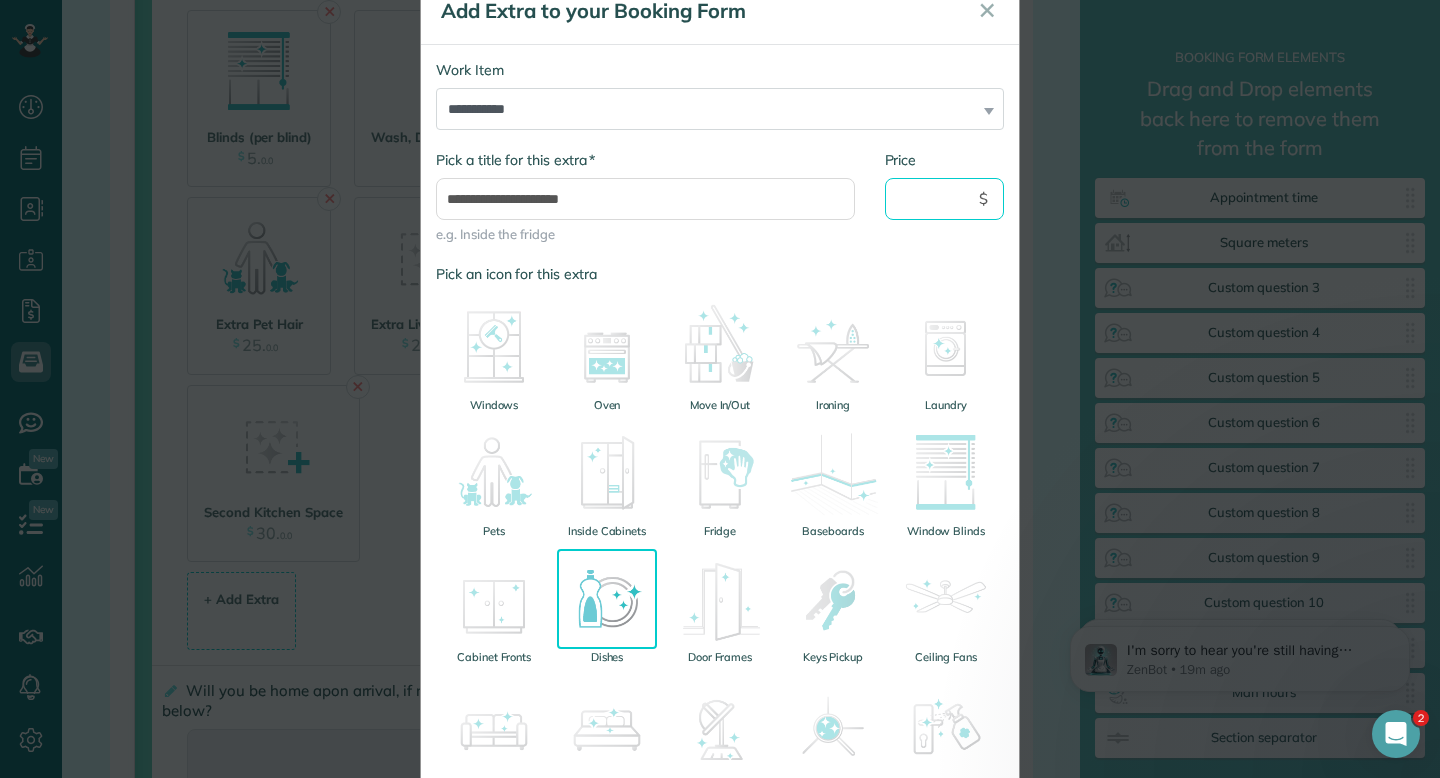 click on "Price" at bounding box center [945, 199] 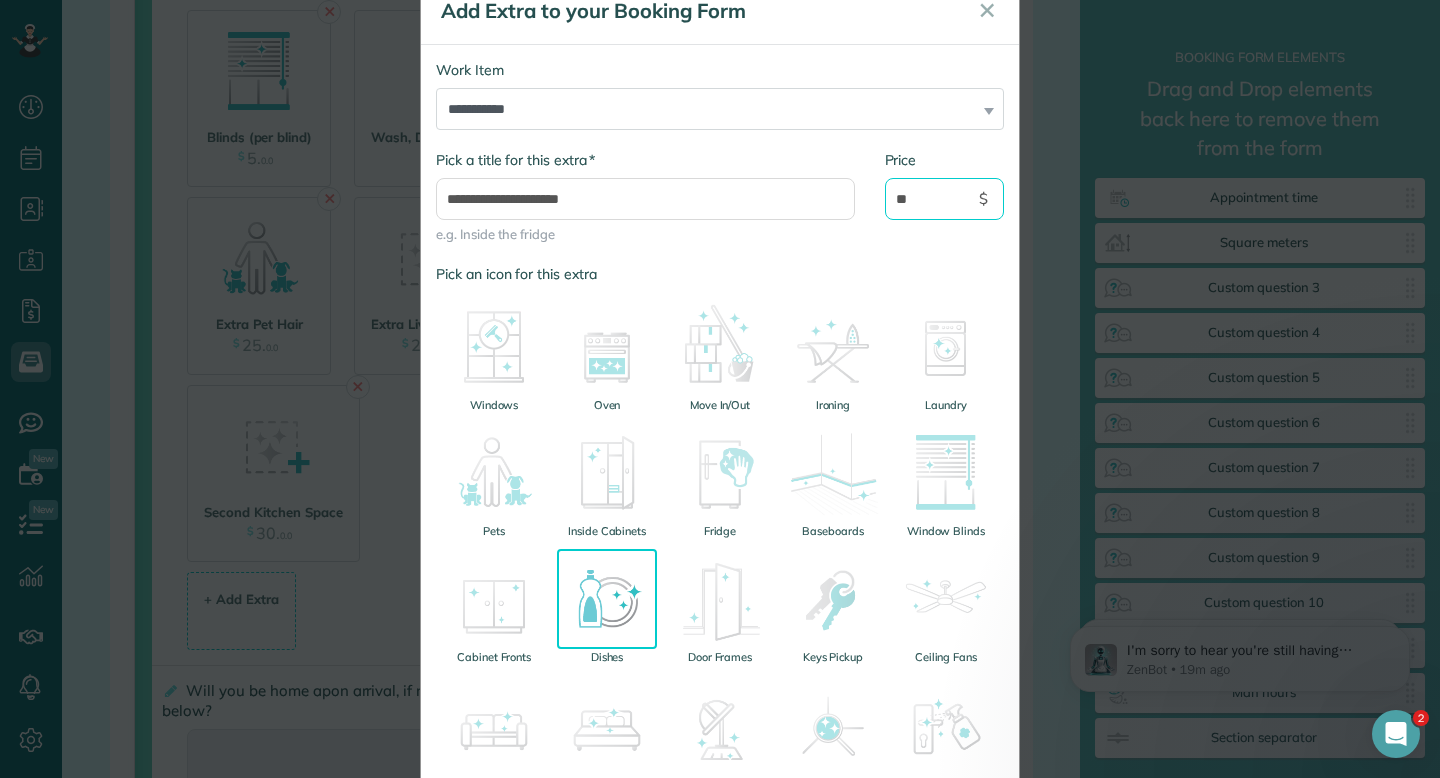 type on "**" 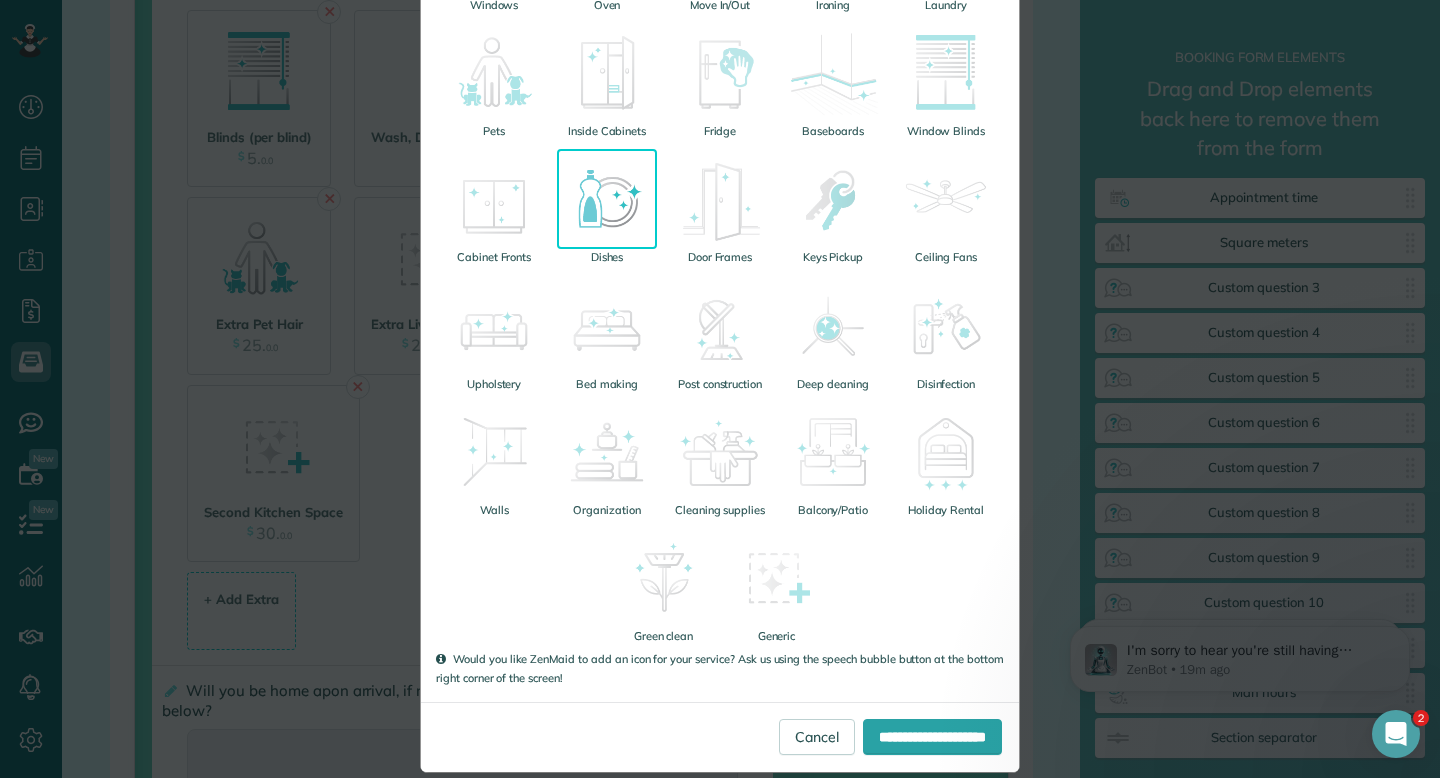 scroll, scrollTop: 461, scrollLeft: 0, axis: vertical 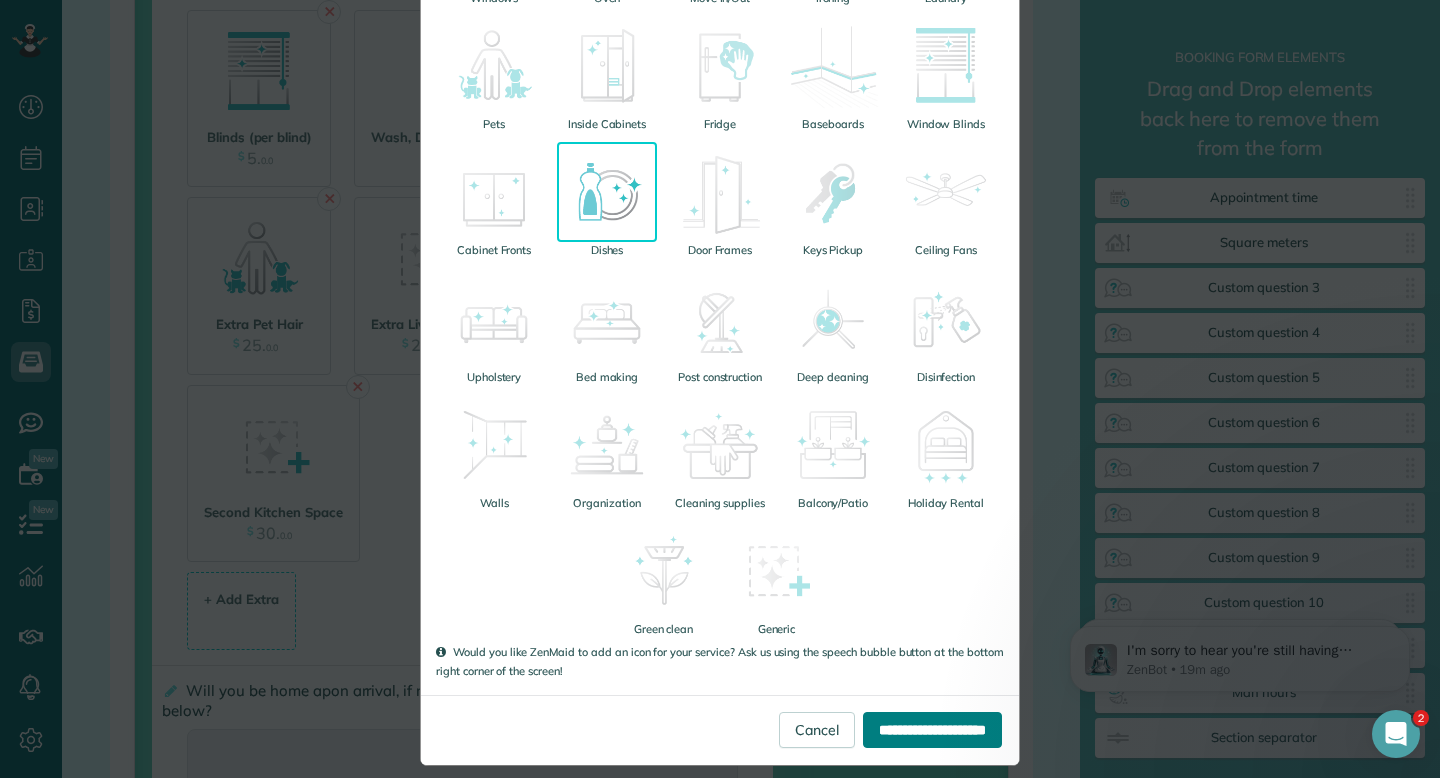 click on "**********" at bounding box center (932, 730) 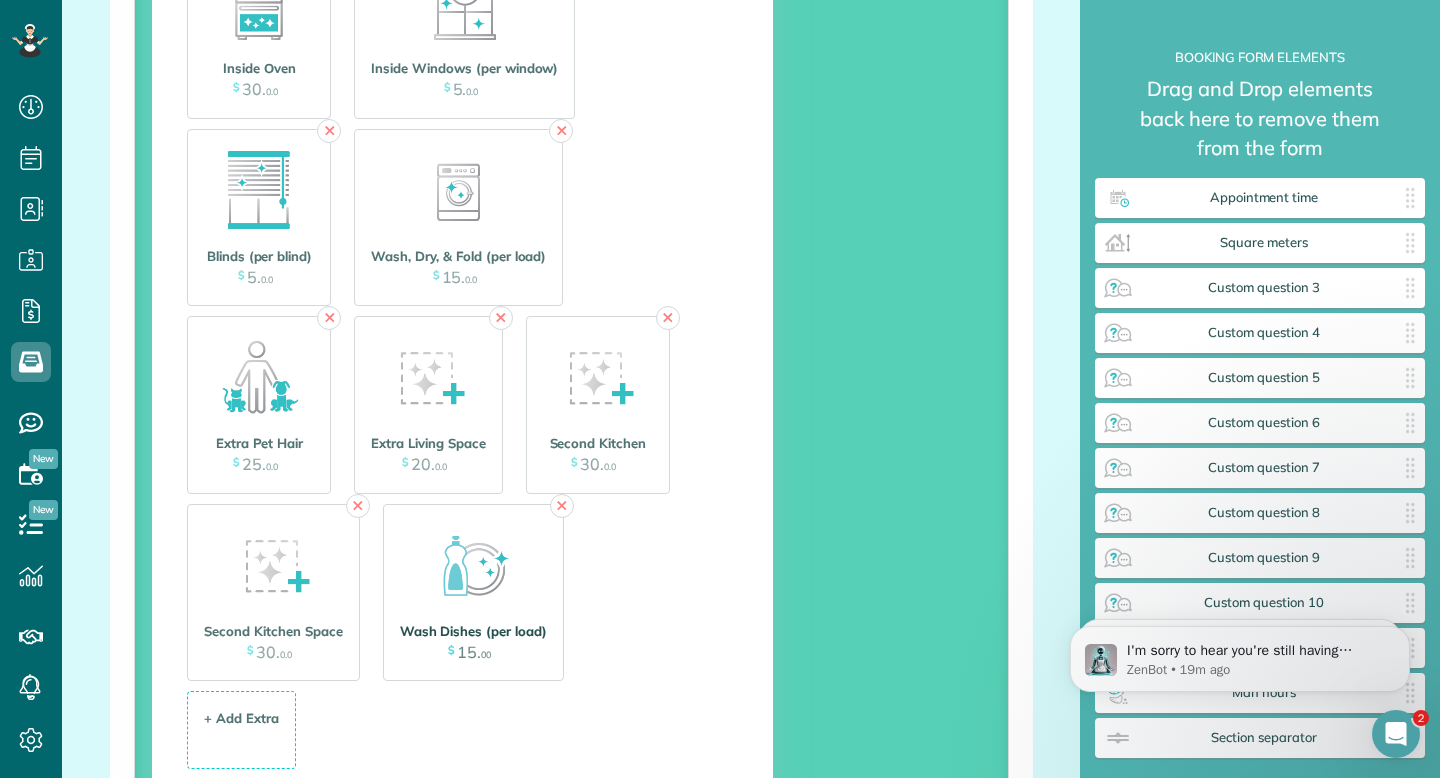 scroll, scrollTop: 3402, scrollLeft: 0, axis: vertical 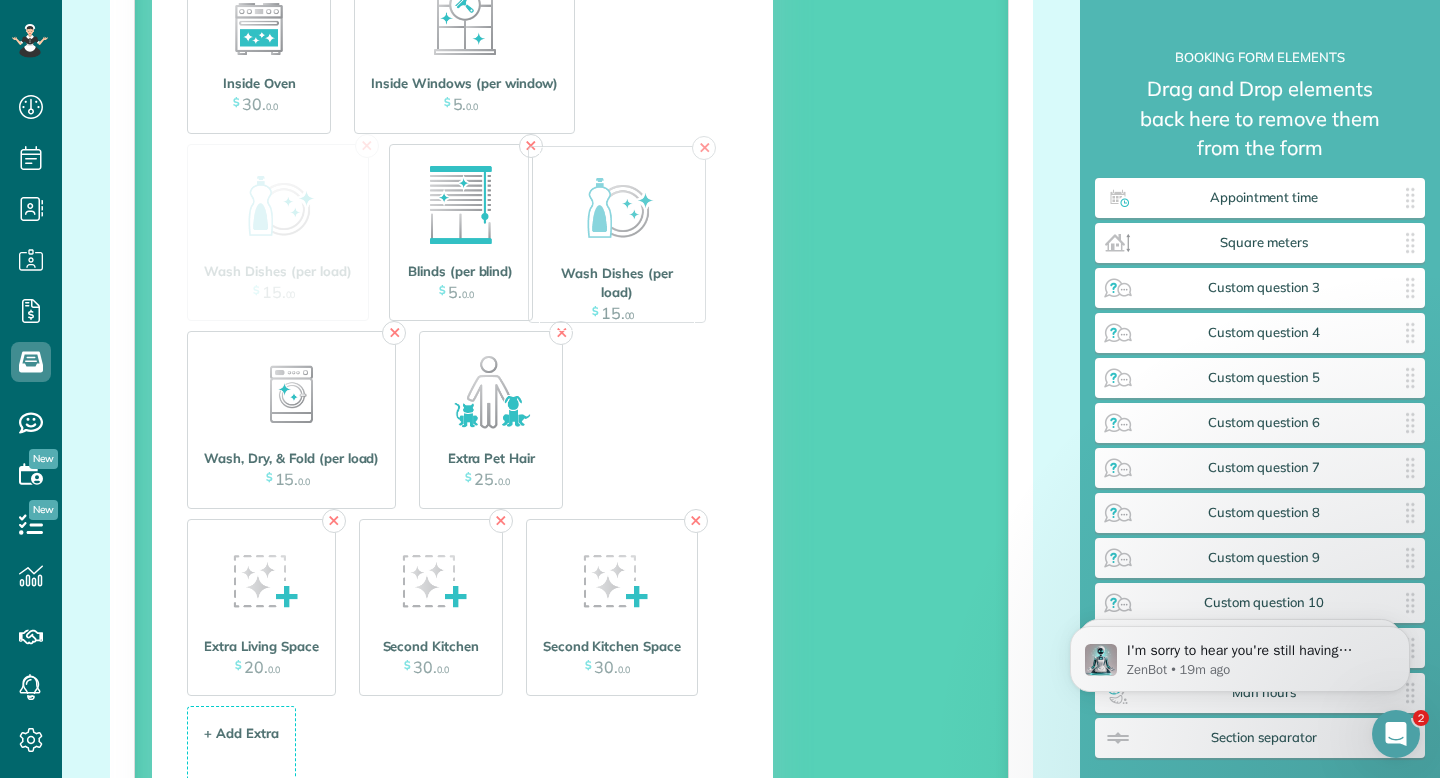 drag, startPoint x: 500, startPoint y: 604, endPoint x: 647, endPoint y: 221, distance: 410.2414 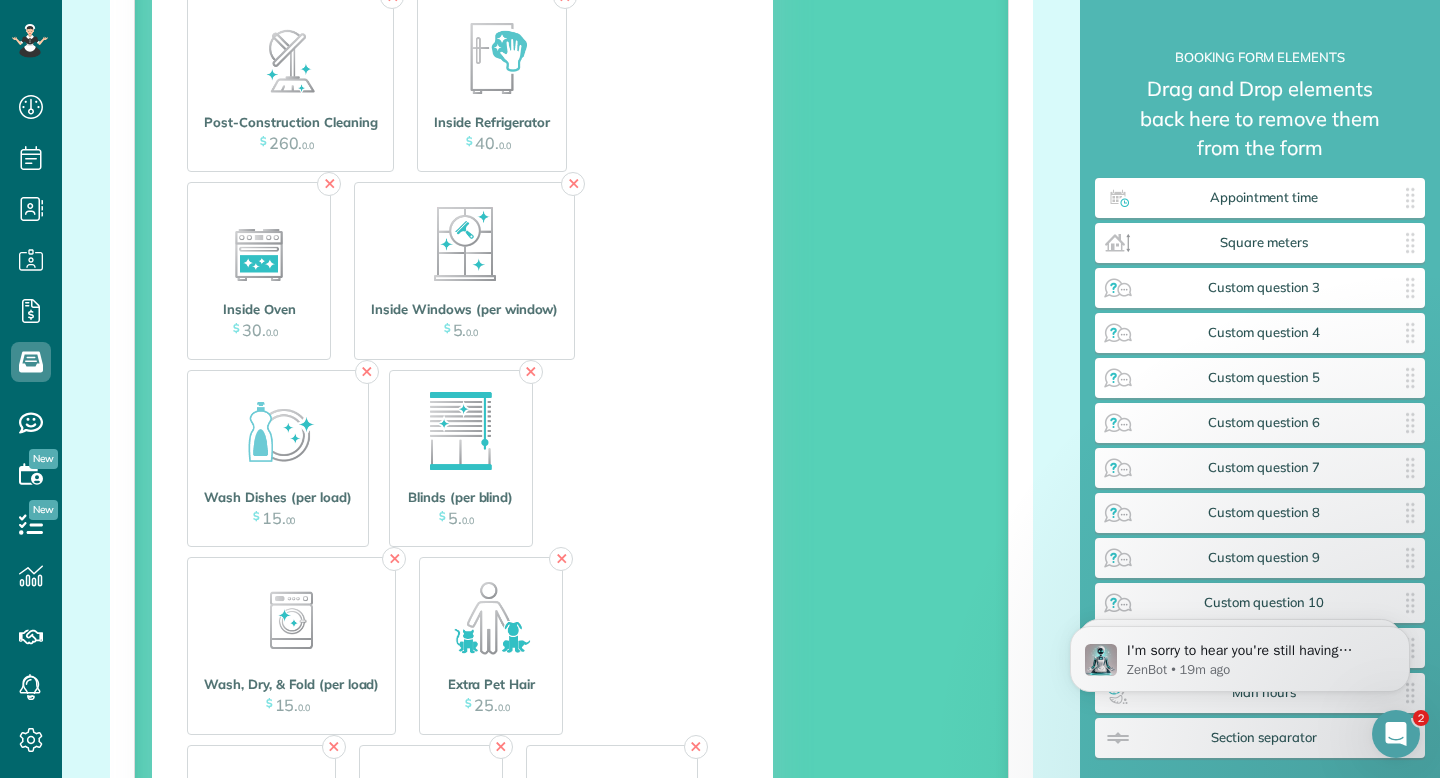 scroll, scrollTop: 3173, scrollLeft: 0, axis: vertical 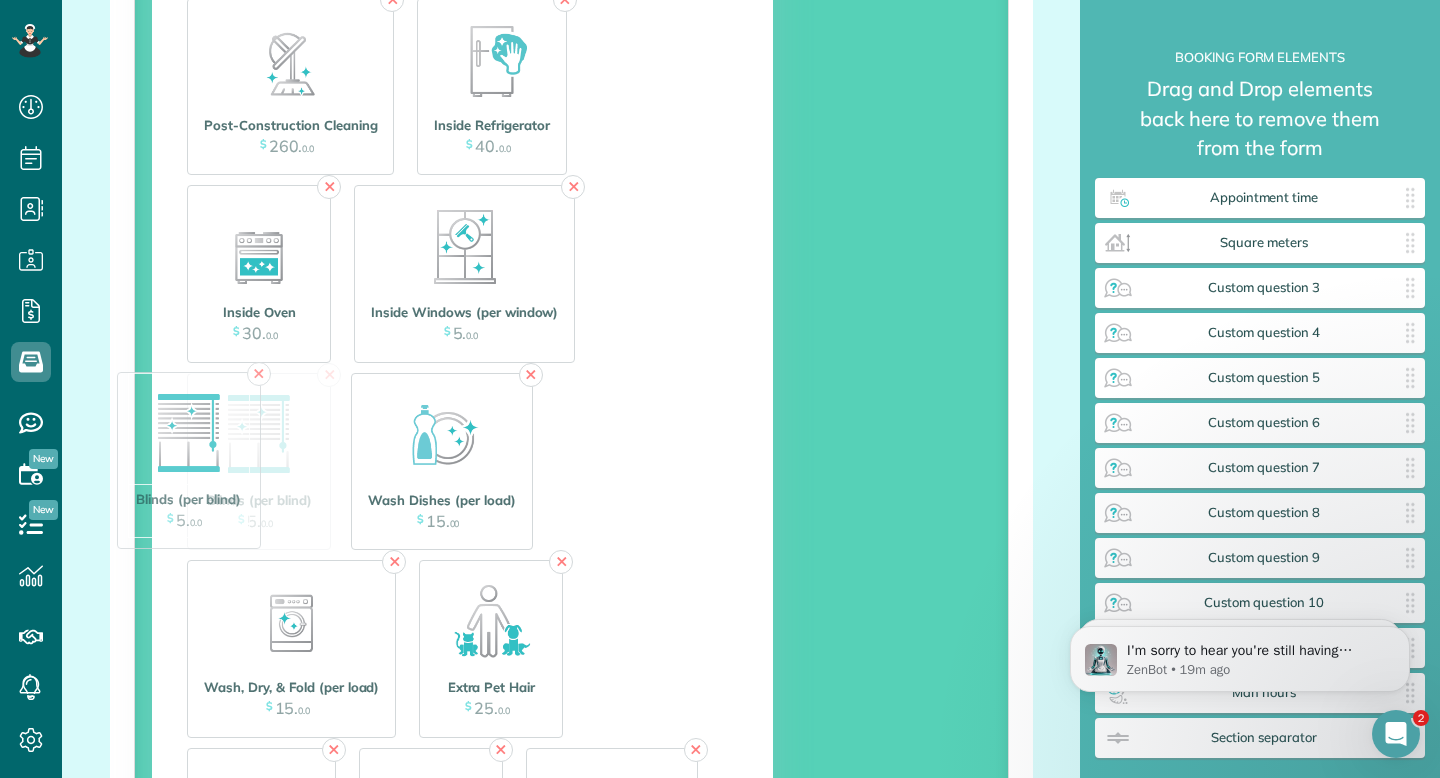 drag, startPoint x: 501, startPoint y: 447, endPoint x: 278, endPoint y: 442, distance: 223.05605 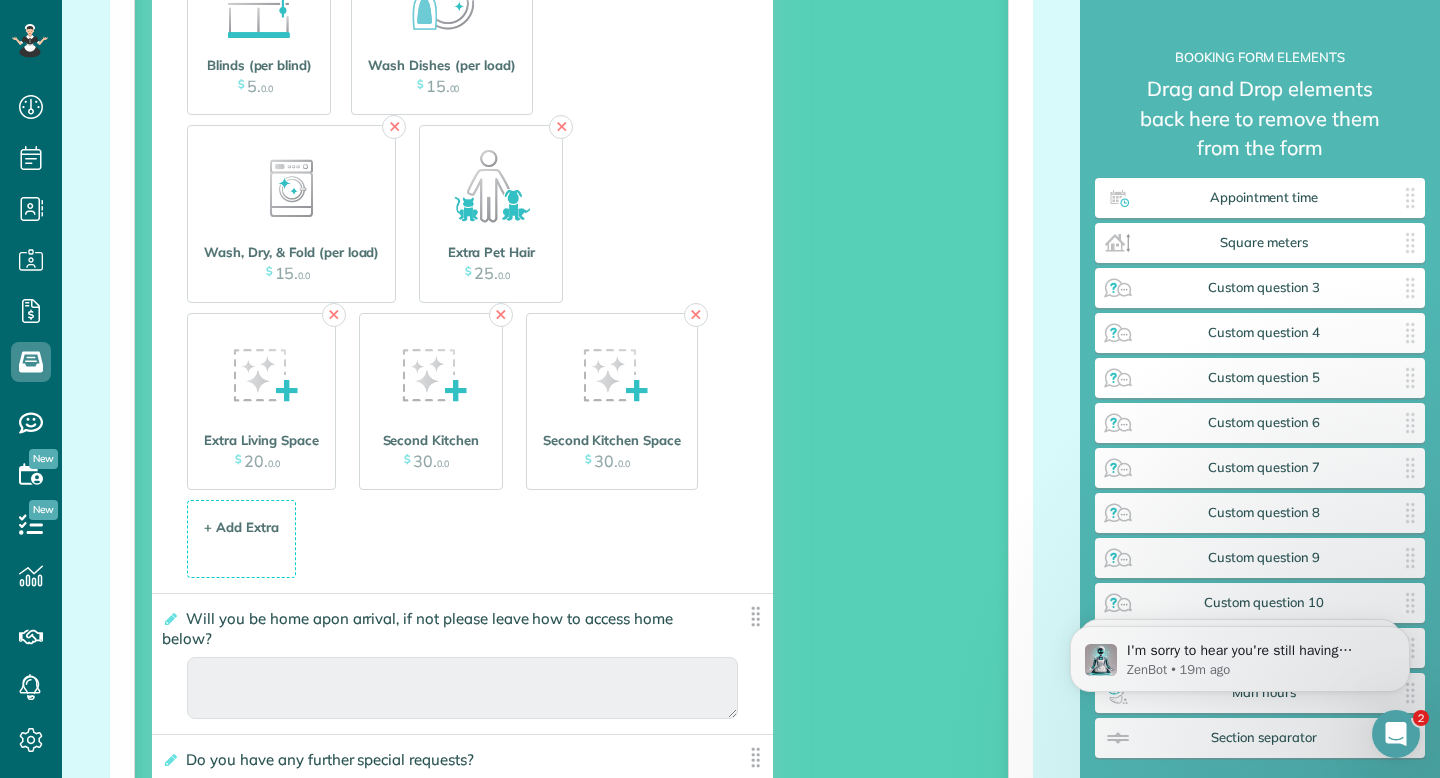 scroll, scrollTop: 3610, scrollLeft: 0, axis: vertical 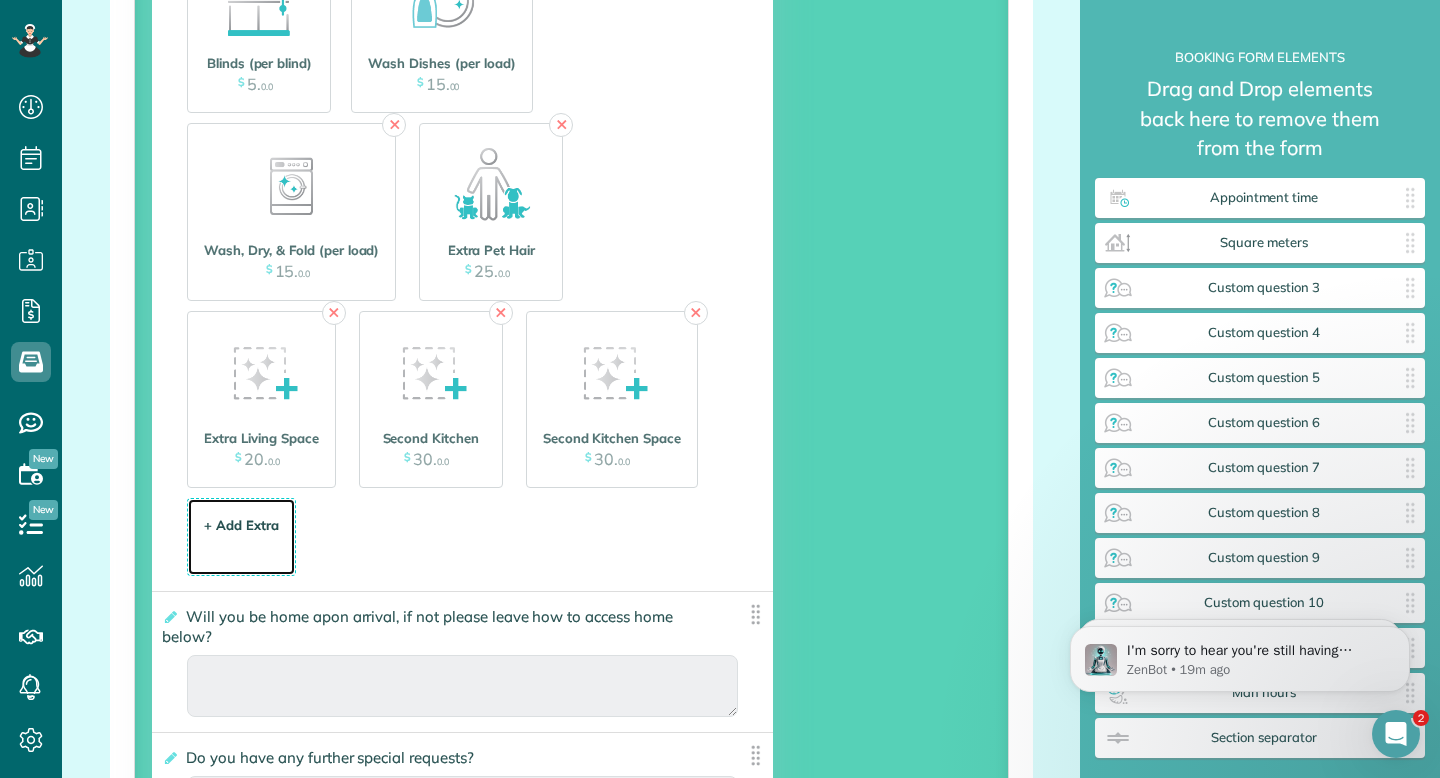 click on "+ Add Extra" at bounding box center [241, 525] 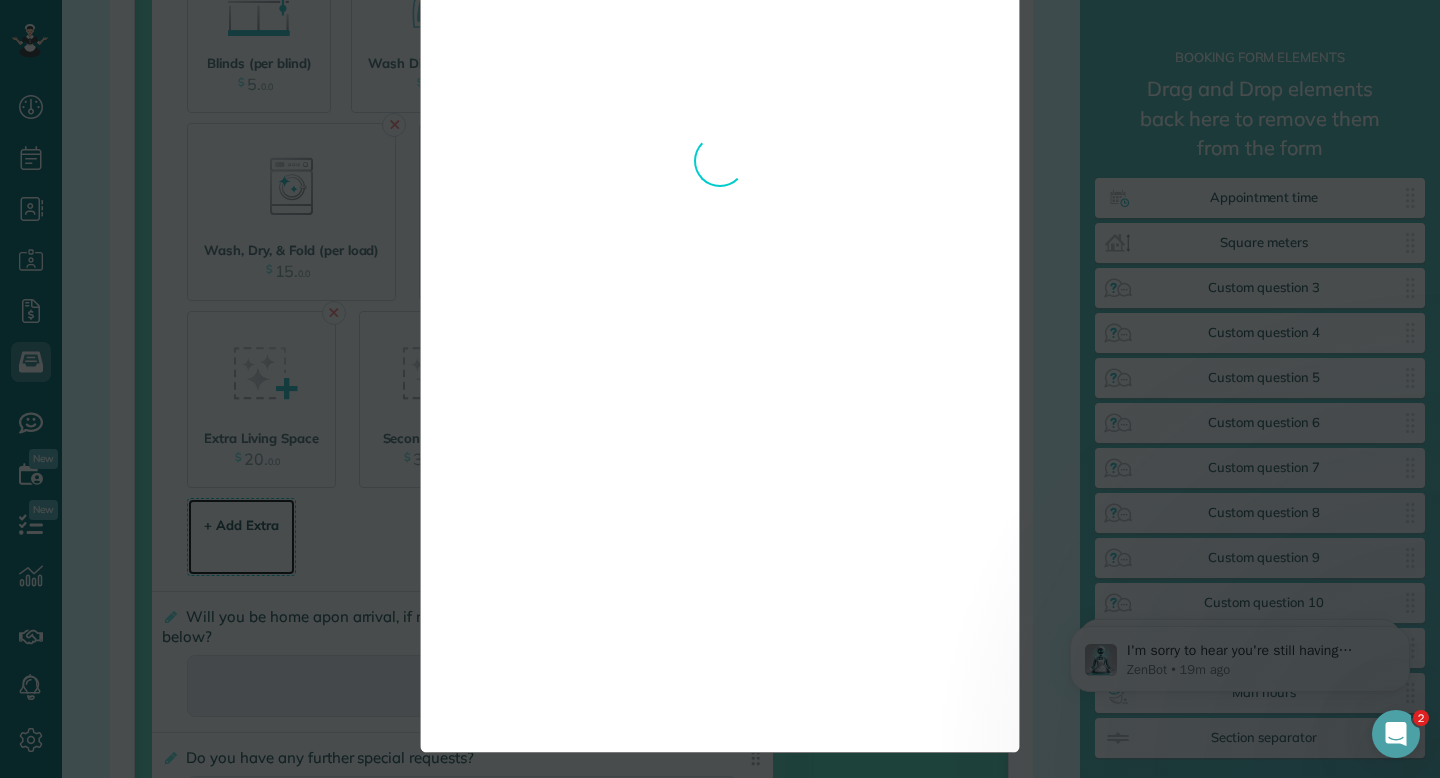 scroll, scrollTop: 0, scrollLeft: 0, axis: both 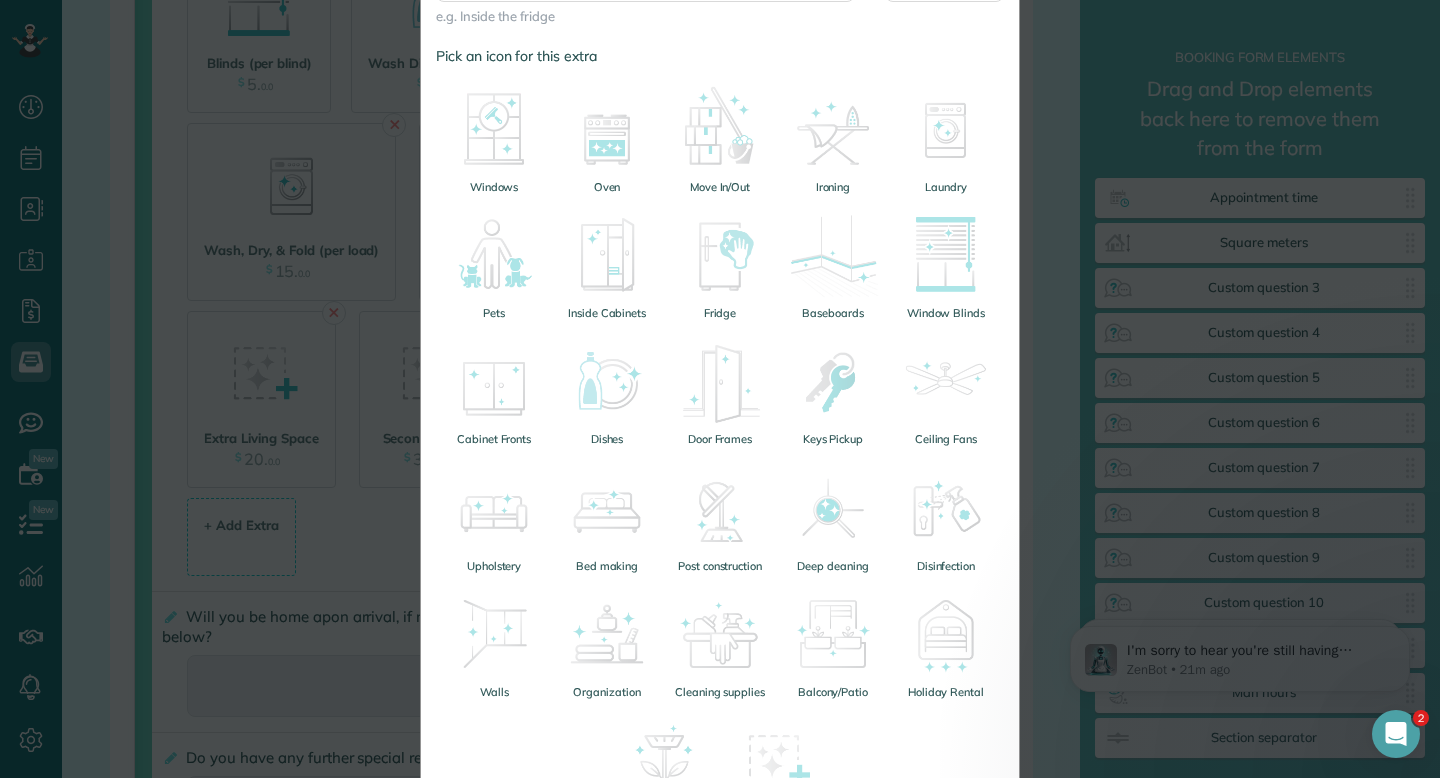 click on "**********" at bounding box center [720, 356] 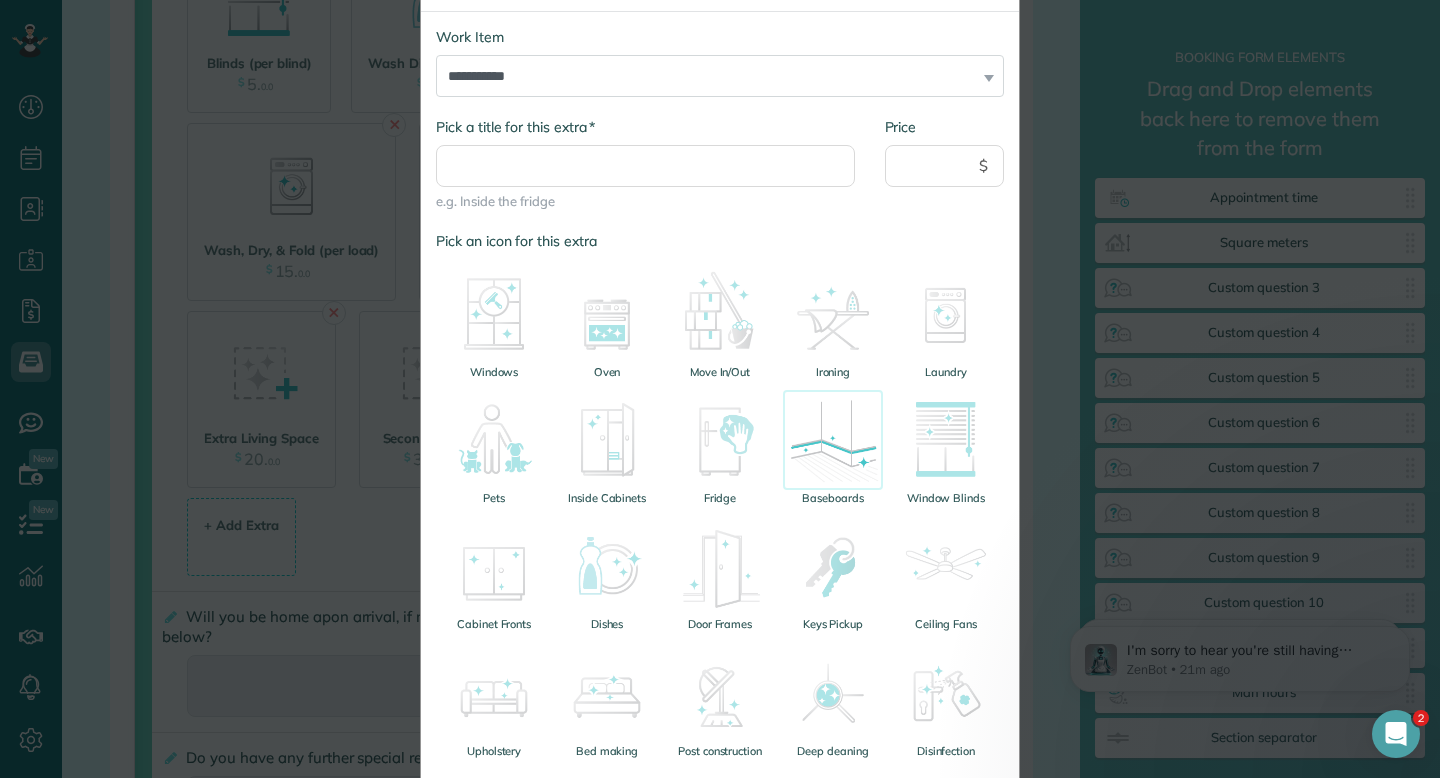 scroll, scrollTop: 0, scrollLeft: 0, axis: both 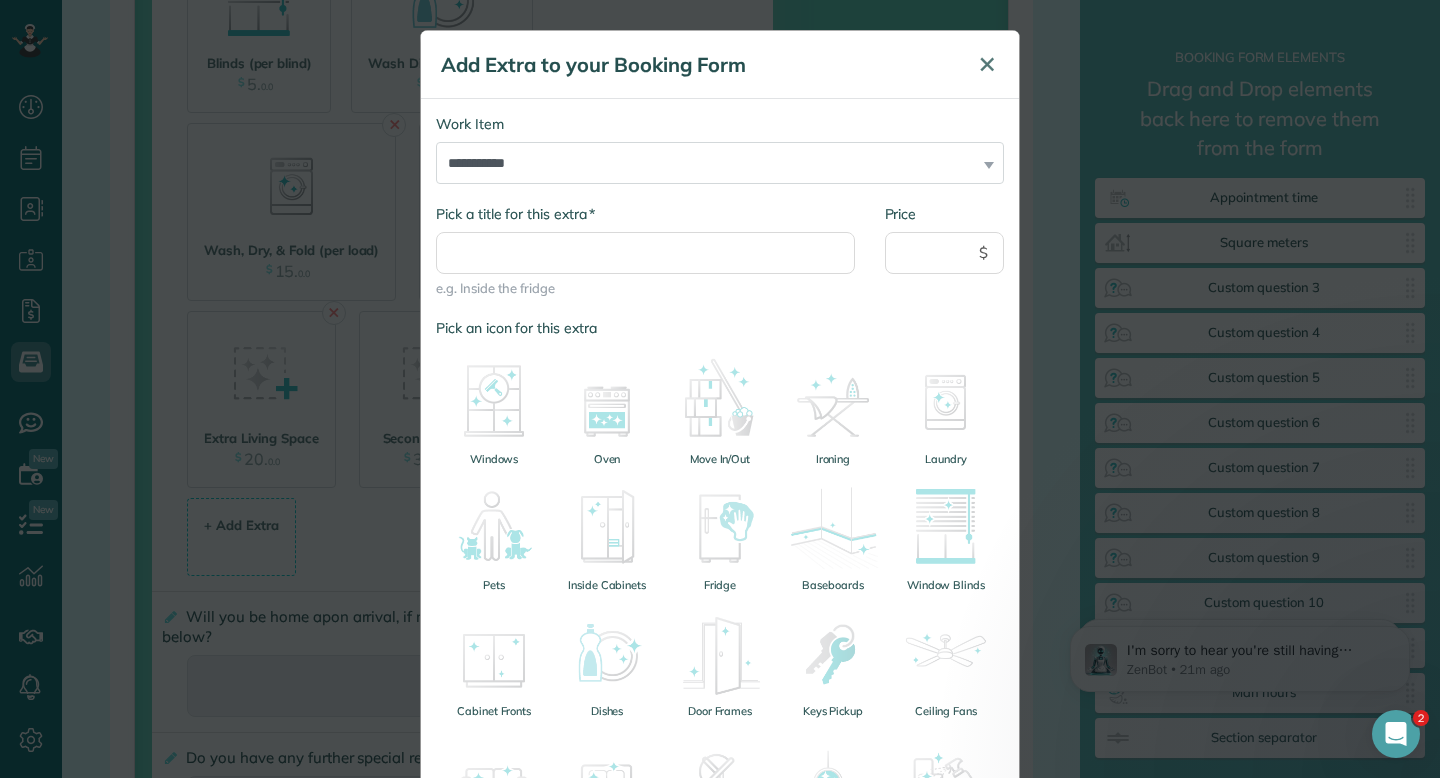 click on "✕" at bounding box center [987, 65] 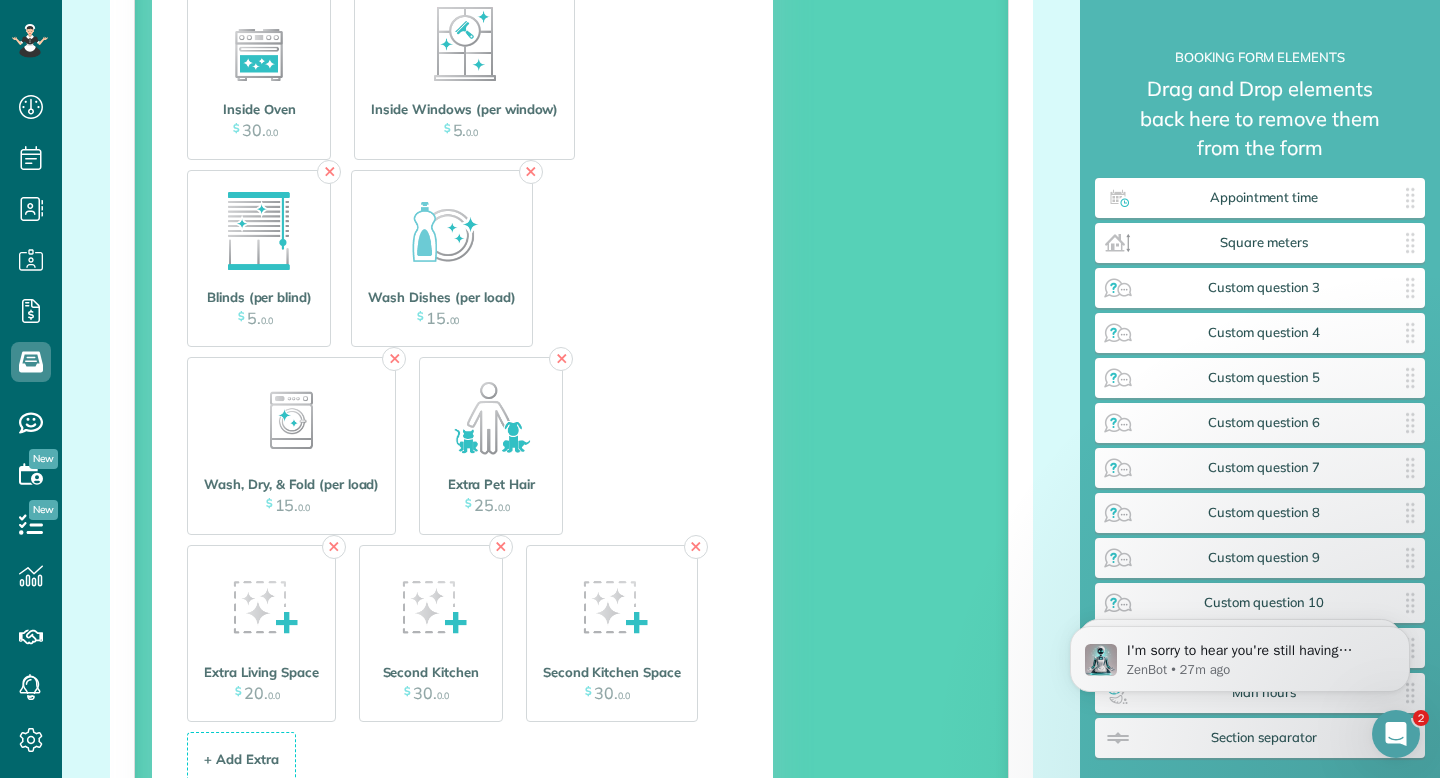 scroll, scrollTop: 3378, scrollLeft: 0, axis: vertical 